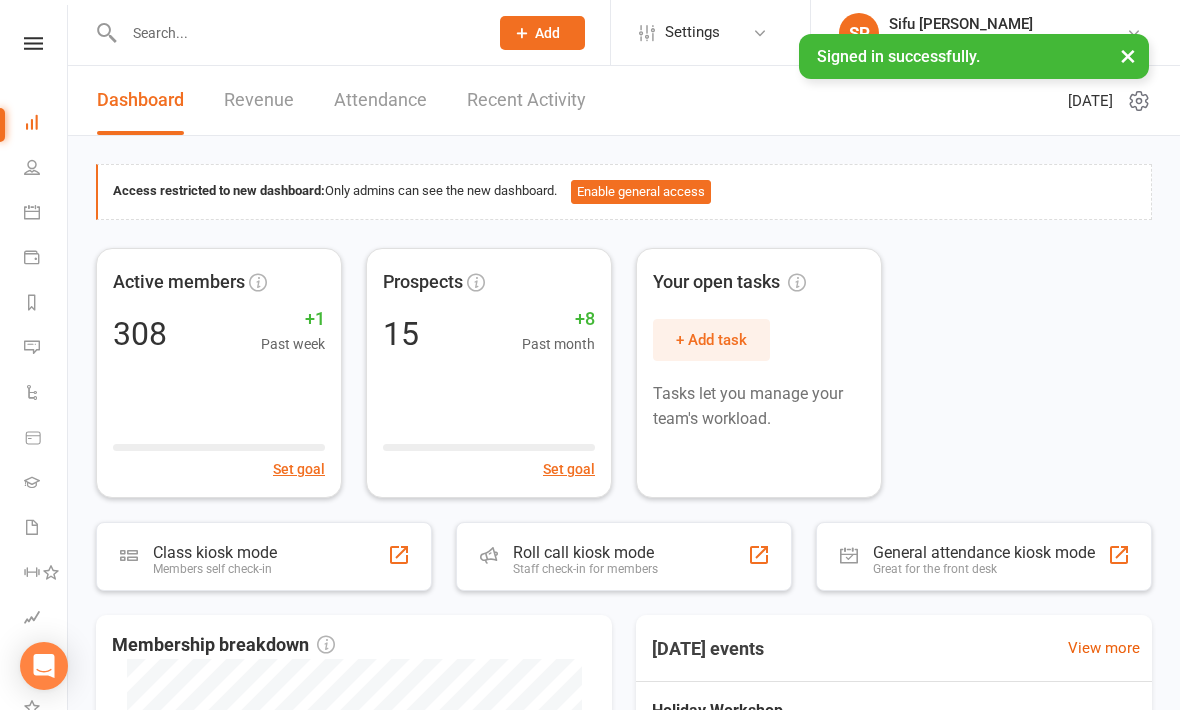 scroll, scrollTop: 0, scrollLeft: 0, axis: both 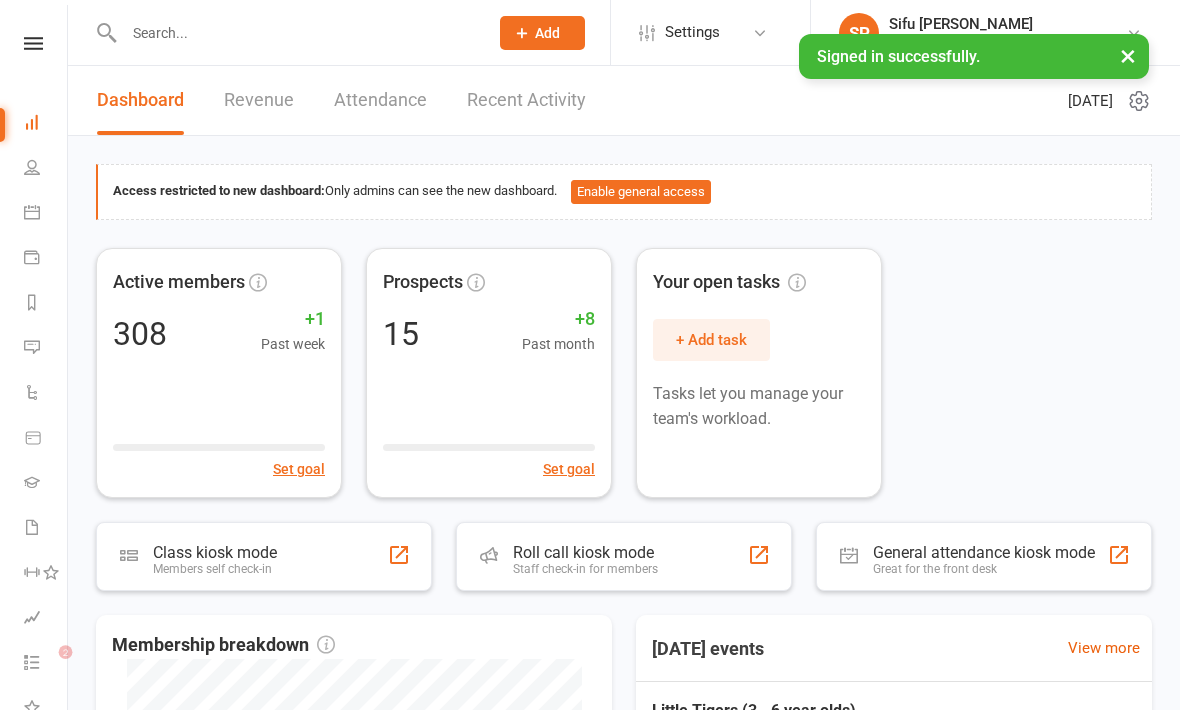 click at bounding box center [33, 43] 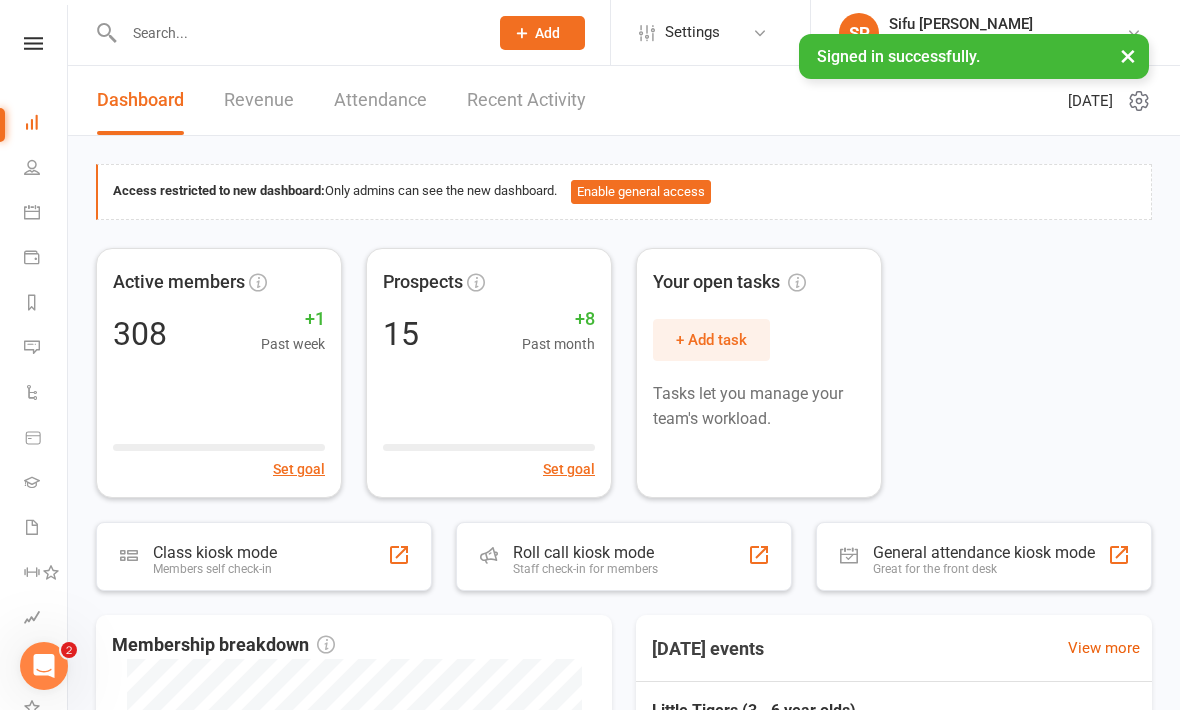 scroll, scrollTop: 0, scrollLeft: 0, axis: both 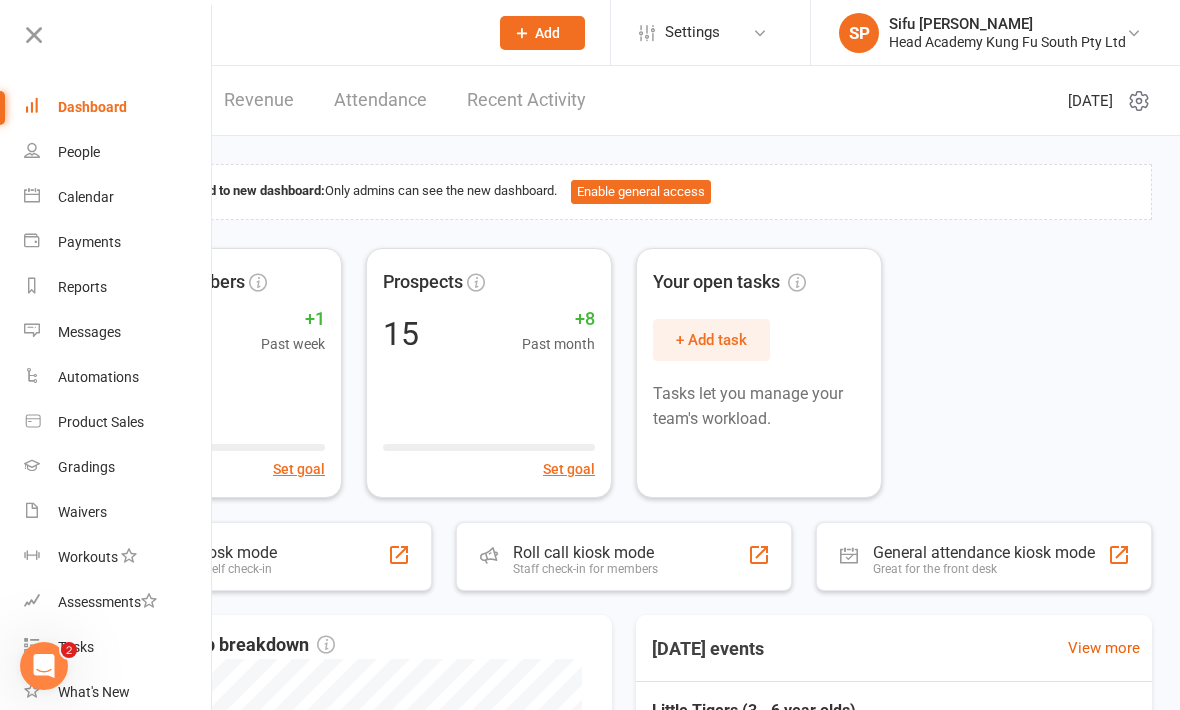 click on "Calendar" at bounding box center (86, 197) 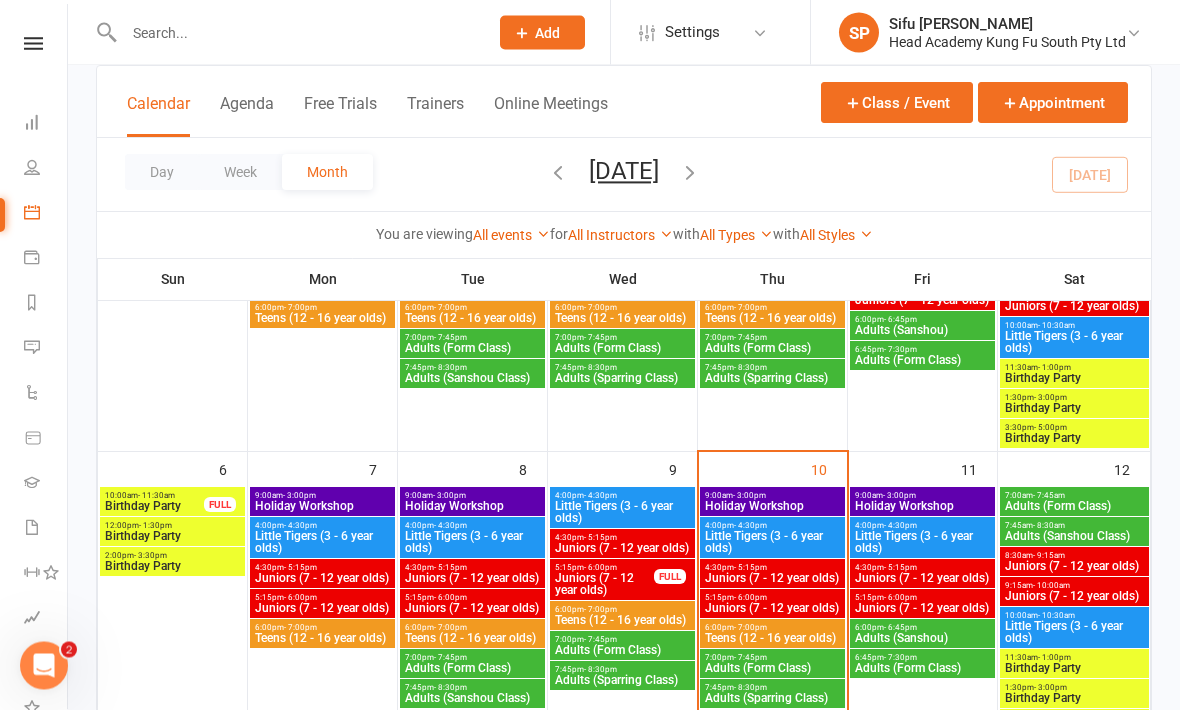 scroll, scrollTop: 263, scrollLeft: 0, axis: vertical 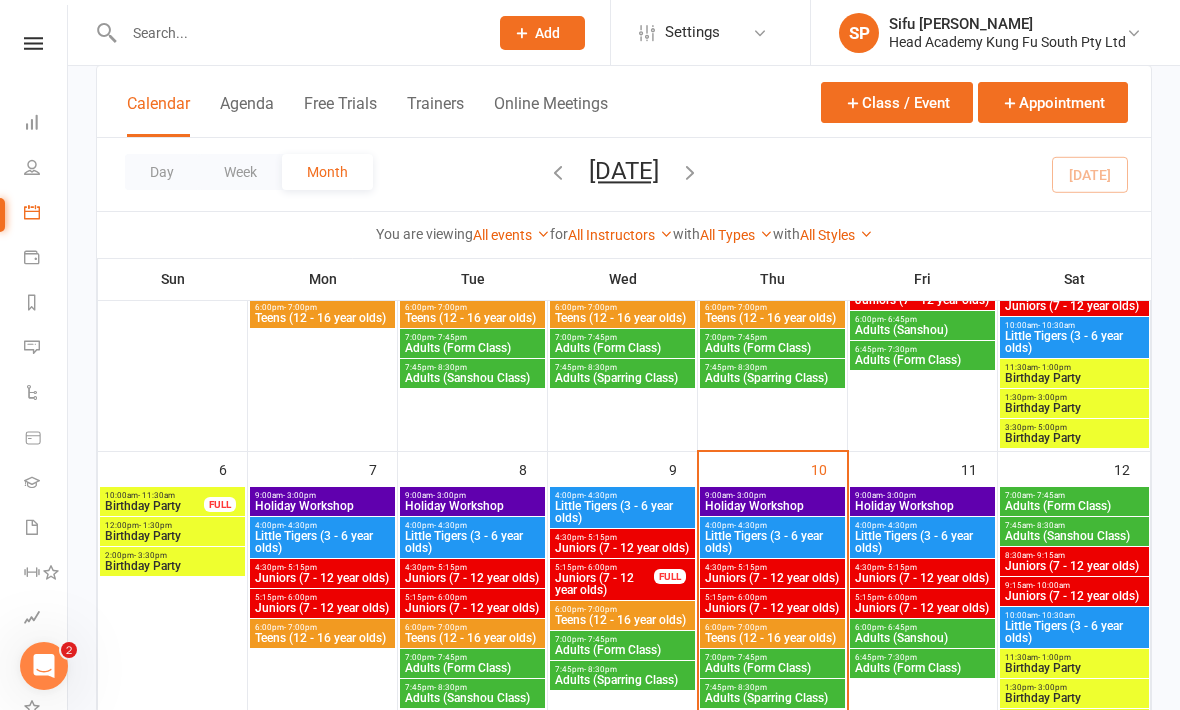 click on "Little Tigers (3 - 6 year olds)" at bounding box center (772, 542) 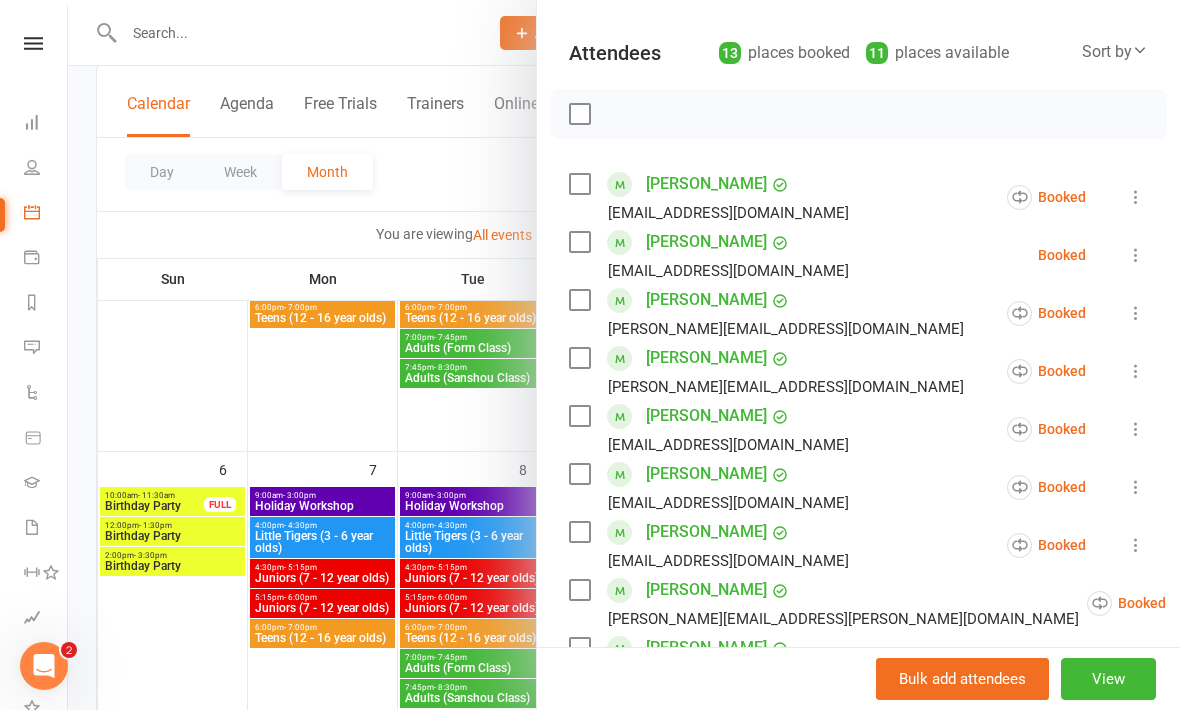 scroll, scrollTop: 198, scrollLeft: 0, axis: vertical 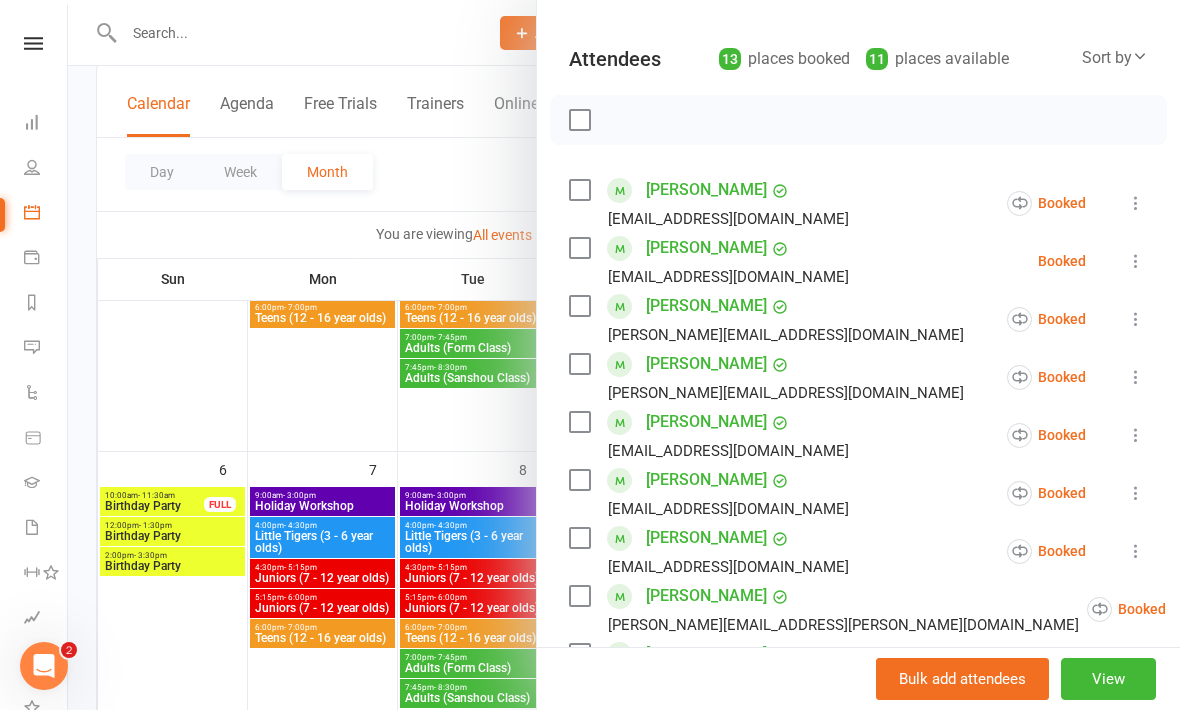 click at bounding box center (579, 480) 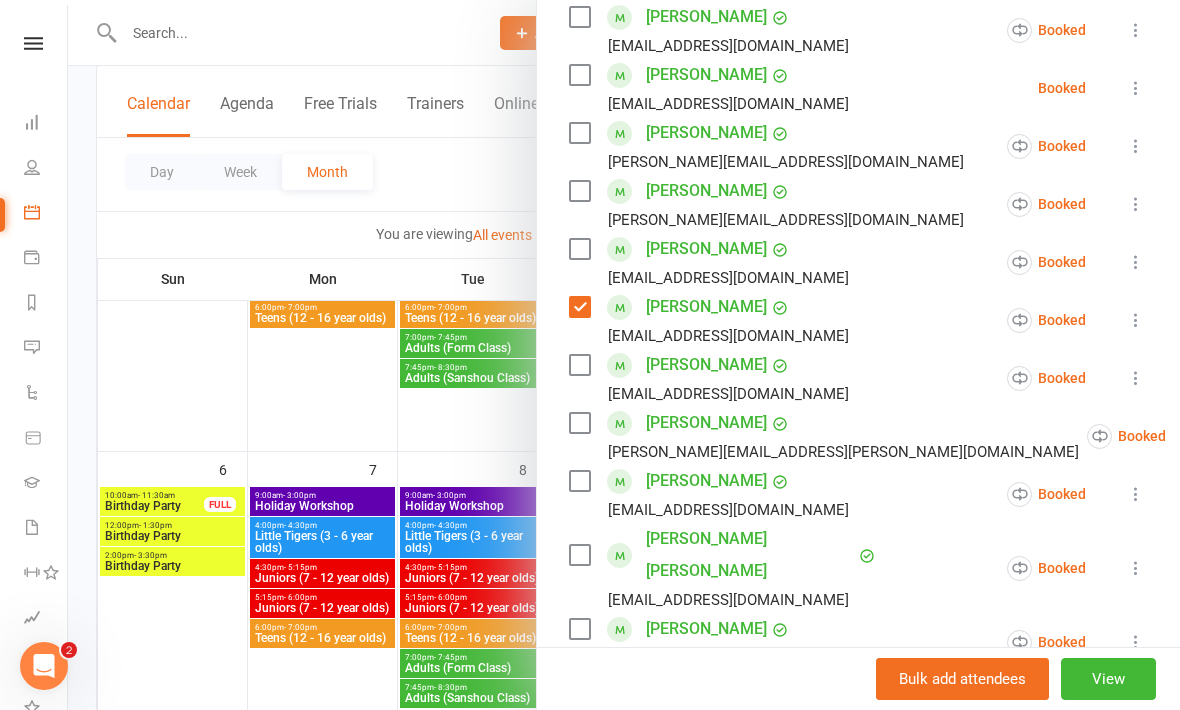scroll, scrollTop: 379, scrollLeft: 0, axis: vertical 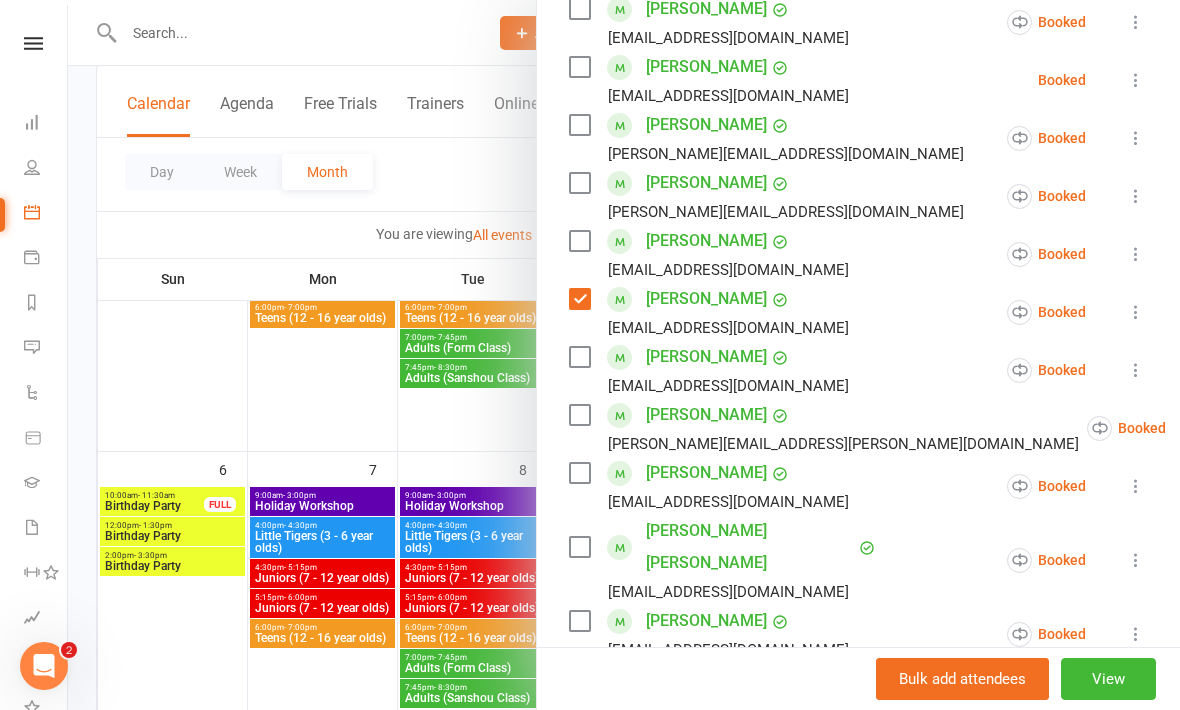 click at bounding box center (579, 621) 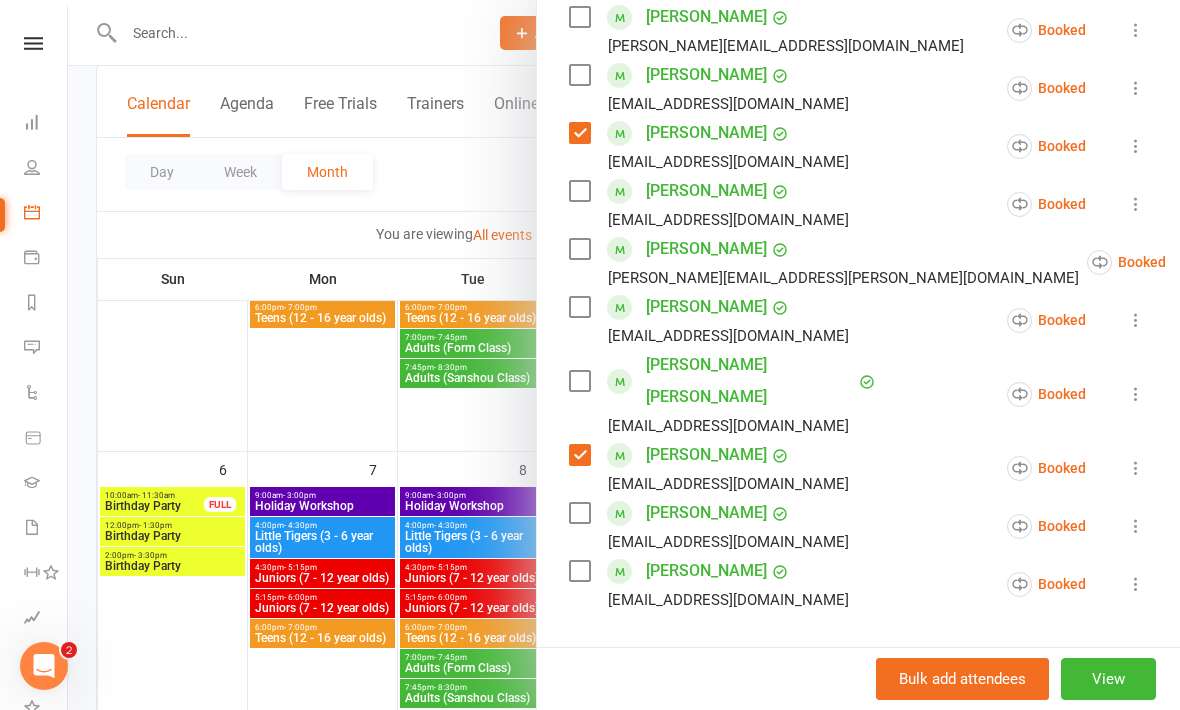 scroll, scrollTop: 548, scrollLeft: 0, axis: vertical 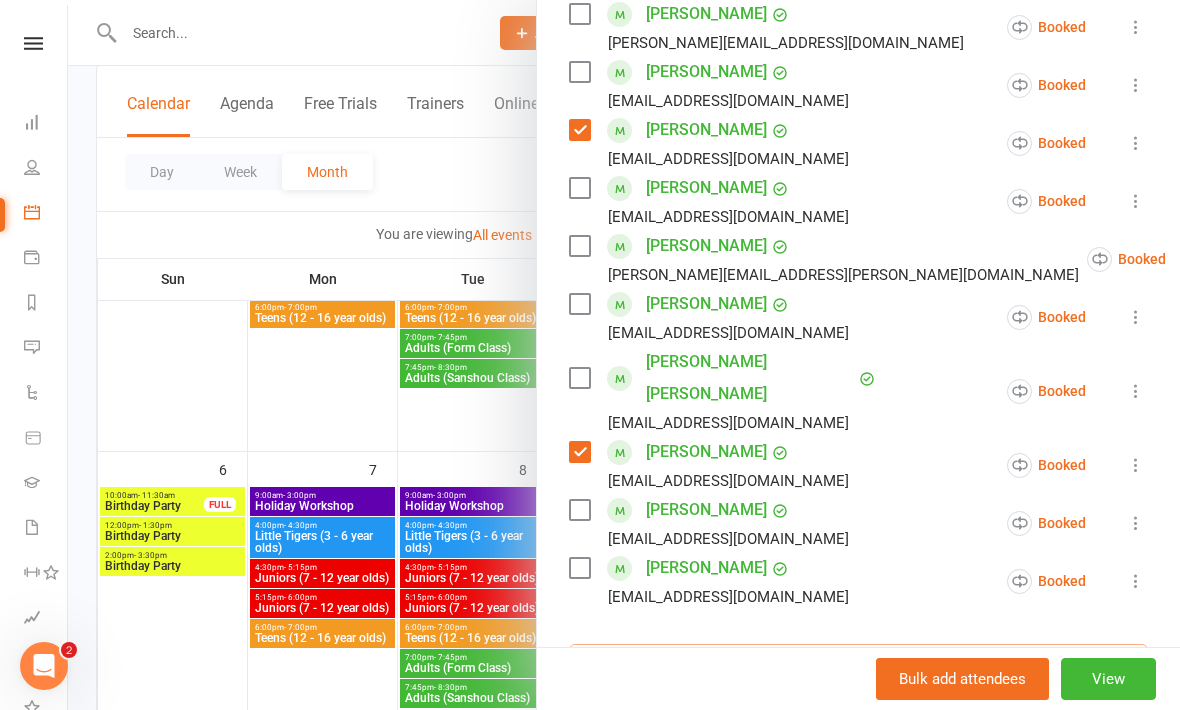 click at bounding box center [858, 665] 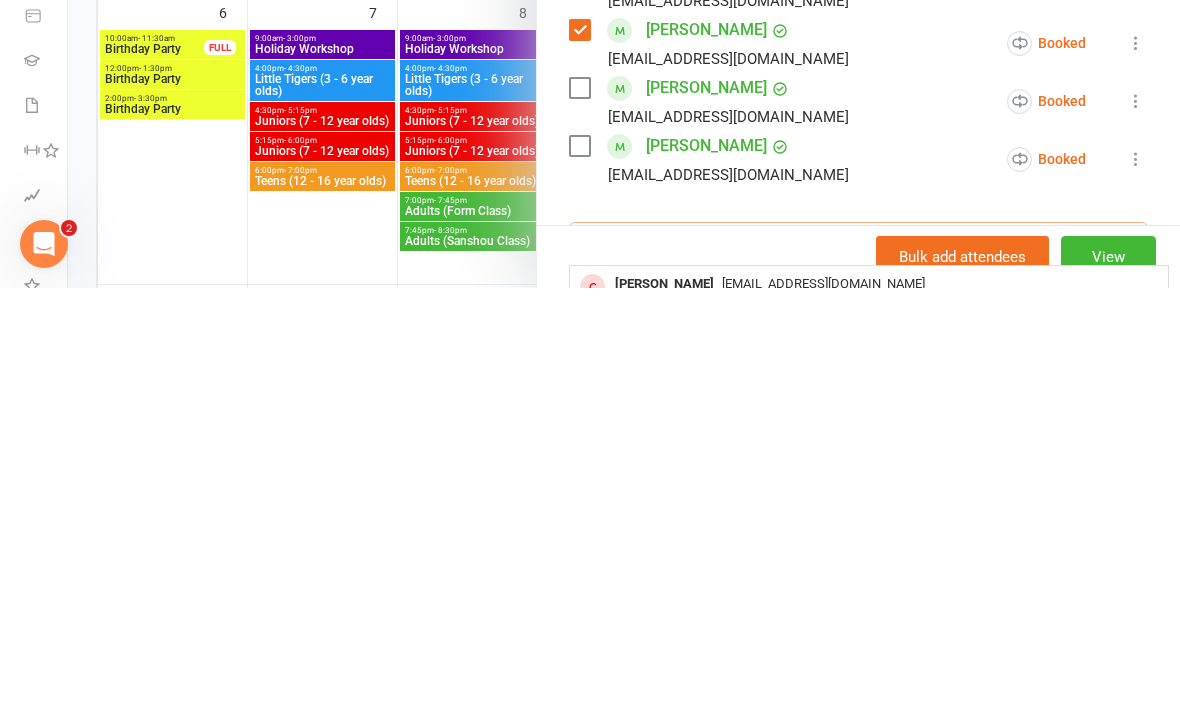 type on "[PERSON_NAME]" 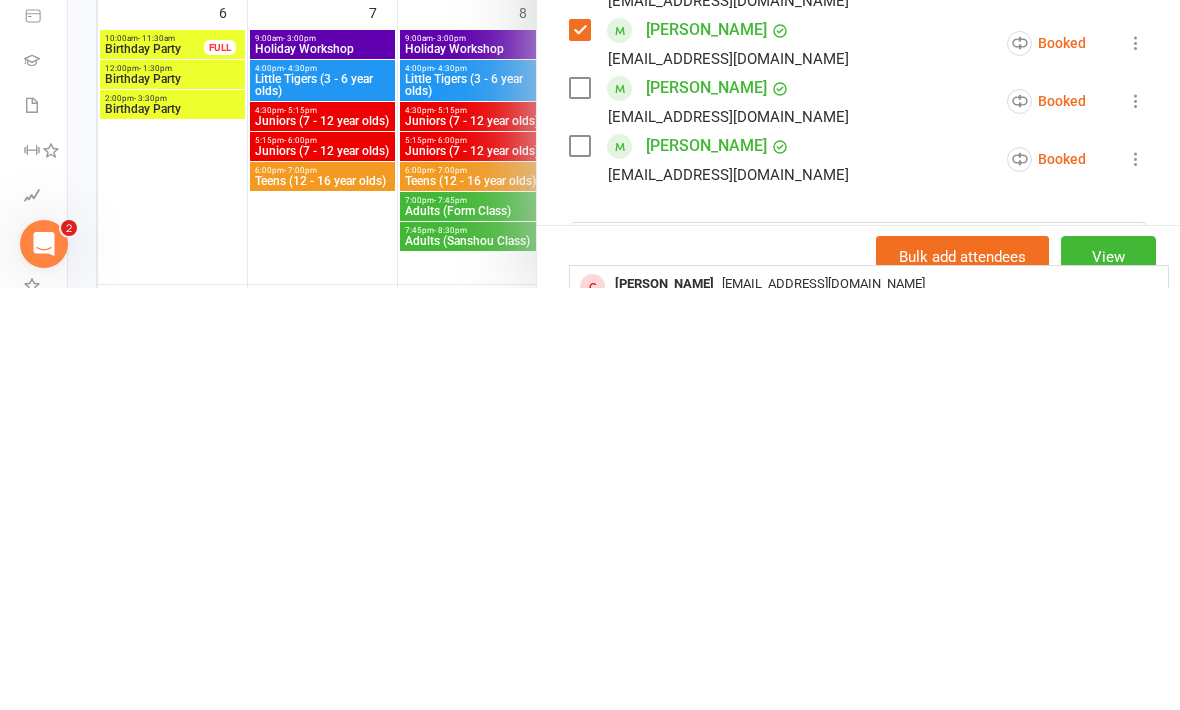 click on "[PERSON_NAME][EMAIL_ADDRESS][PERSON_NAME][DOMAIN_NAME]" at bounding box center (919, 746) 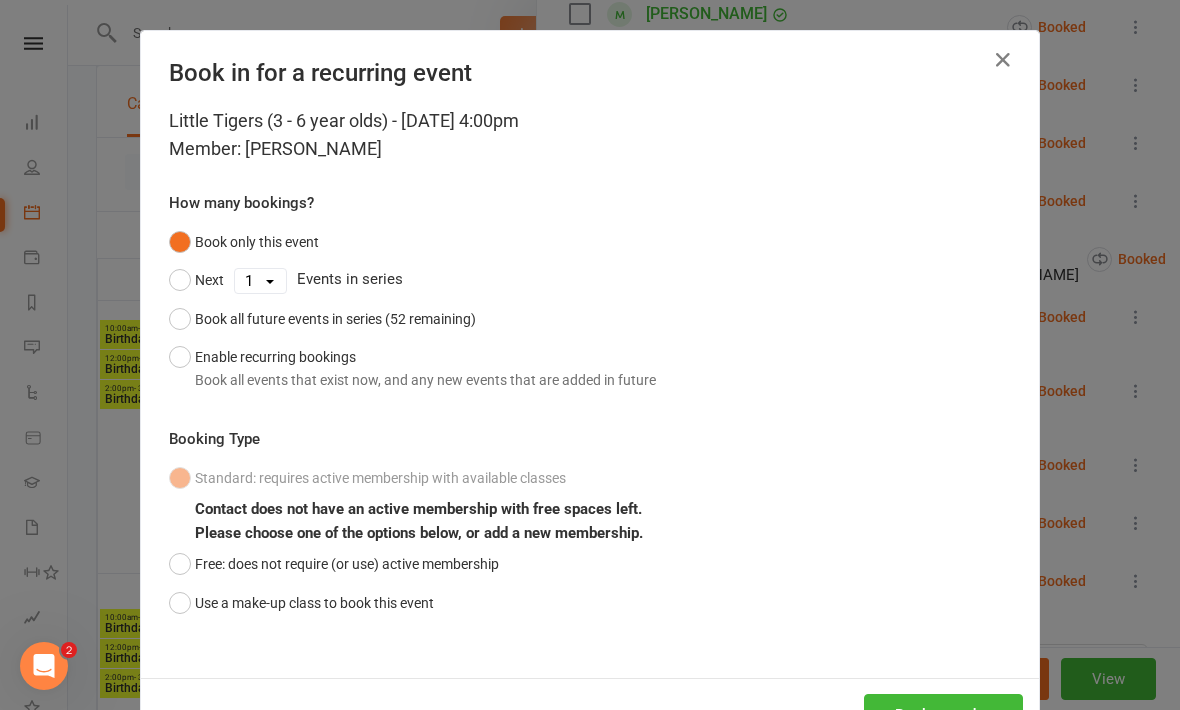 click on "Free: does not require (or use) active membership" at bounding box center (334, 564) 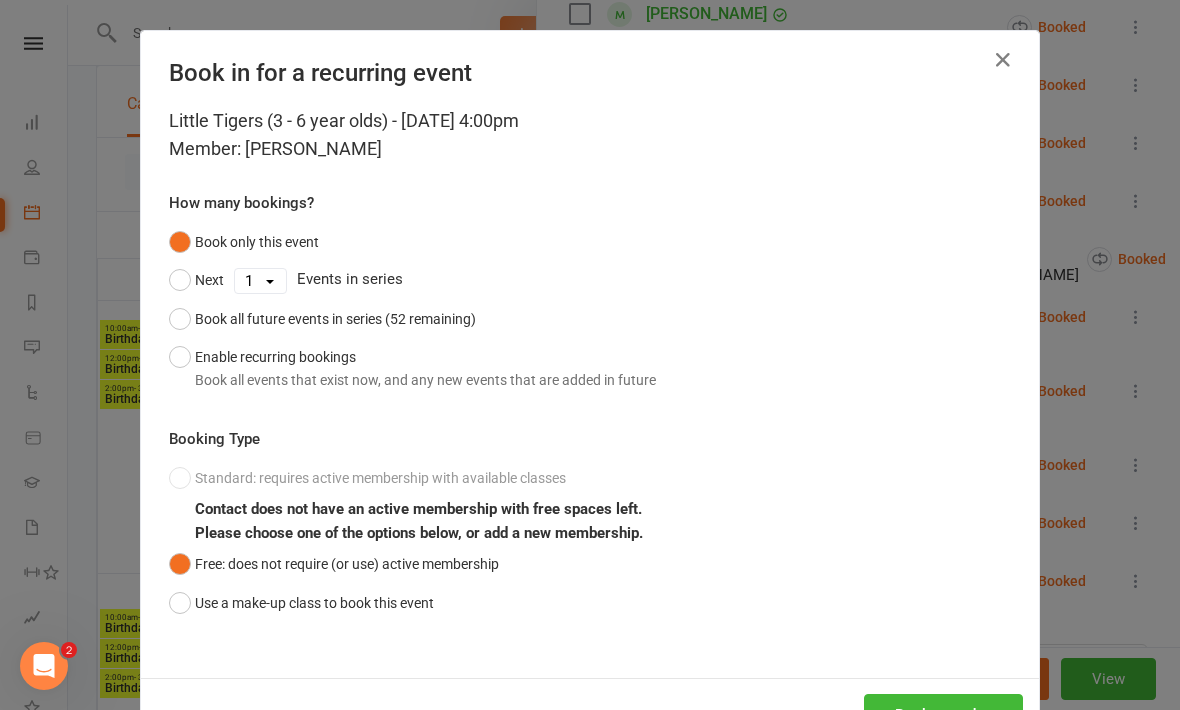 click on "Book attendee" at bounding box center [943, 715] 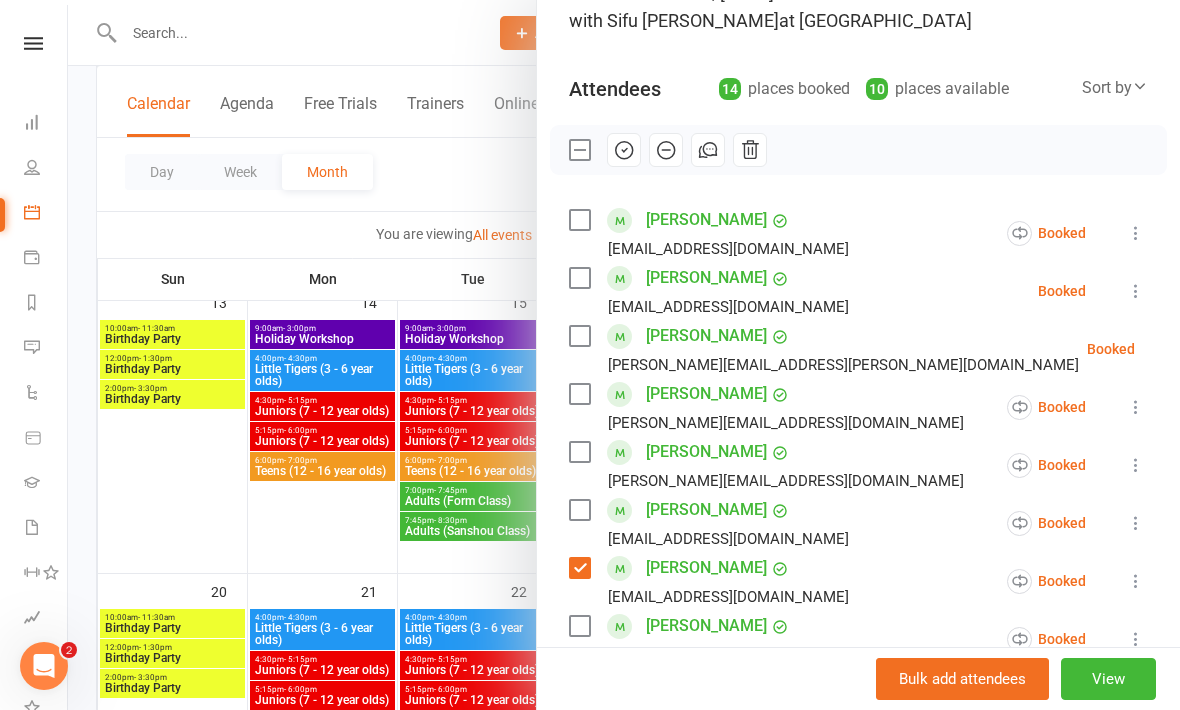 scroll, scrollTop: 164, scrollLeft: 0, axis: vertical 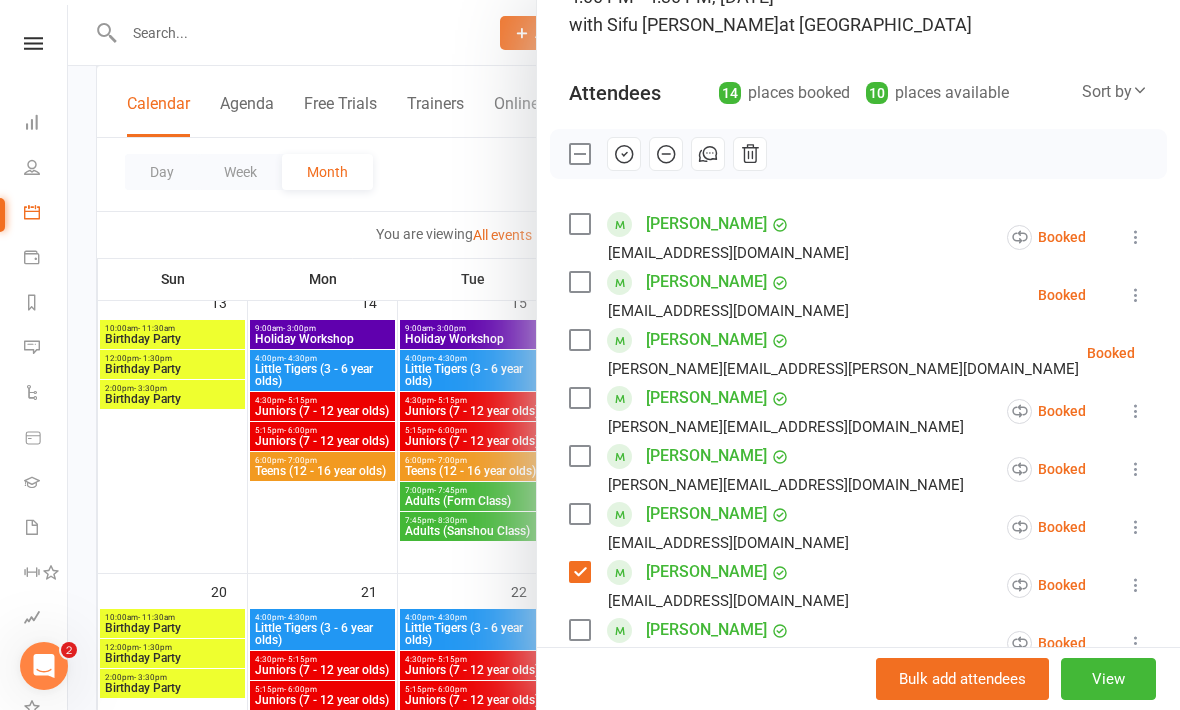 click at bounding box center [579, 340] 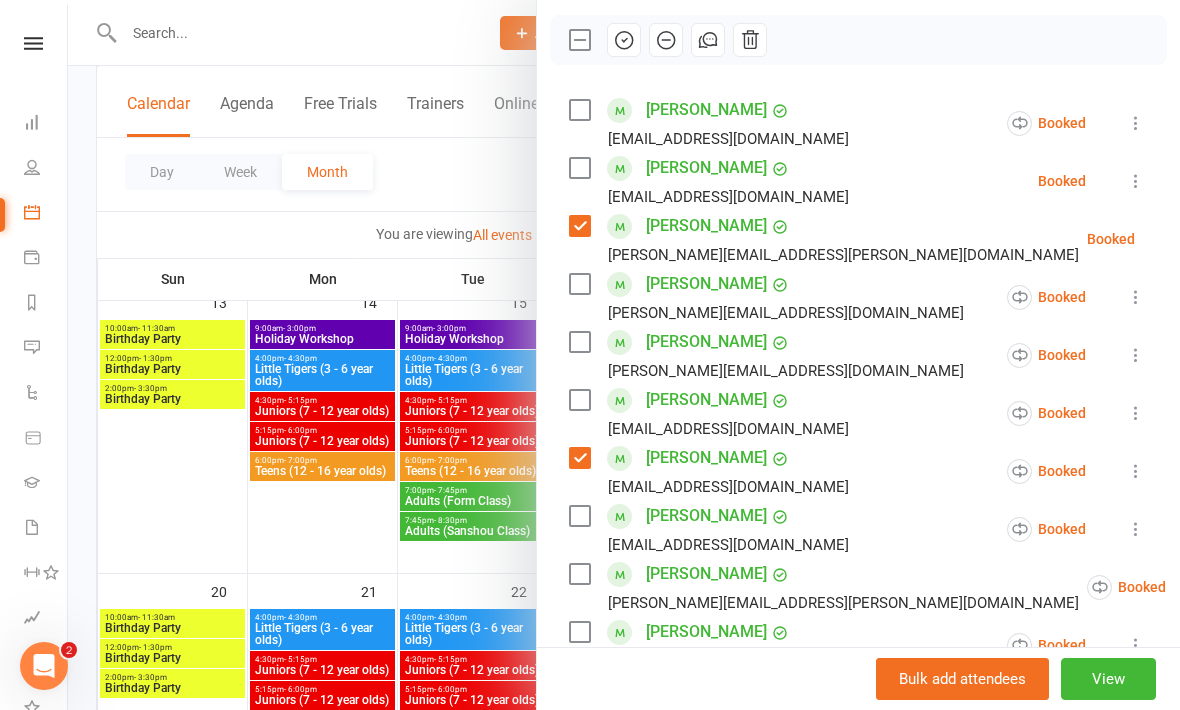 scroll, scrollTop: 279, scrollLeft: 0, axis: vertical 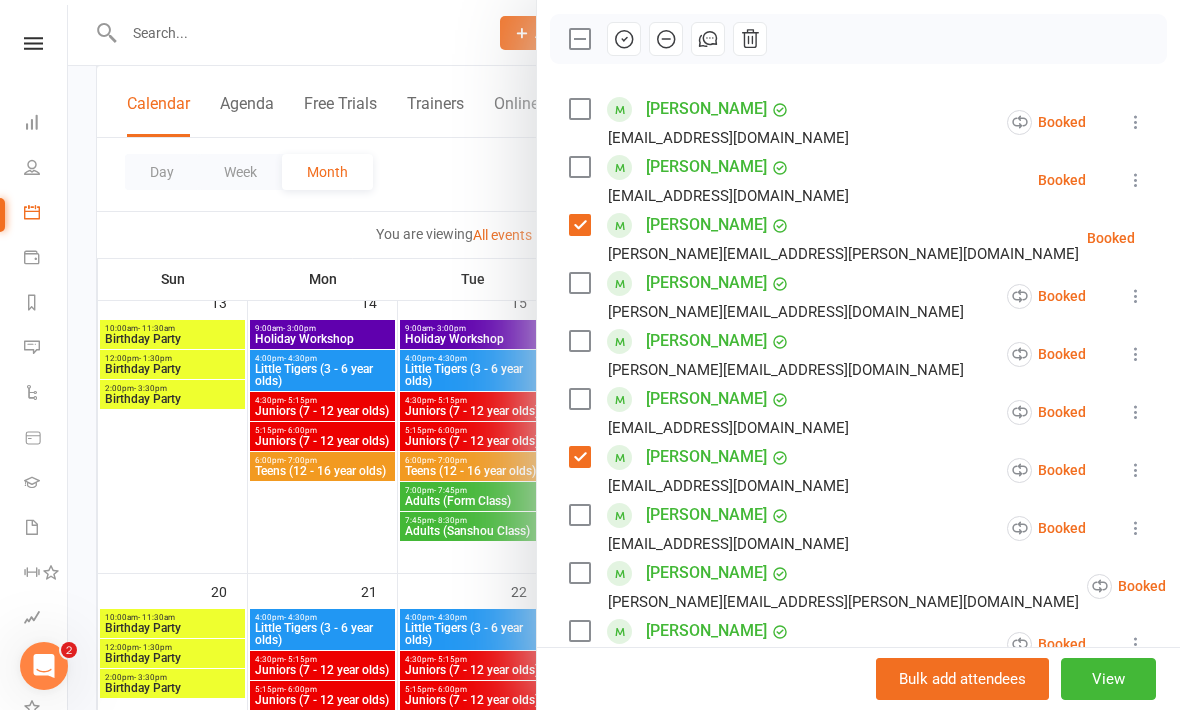 click at bounding box center (579, 573) 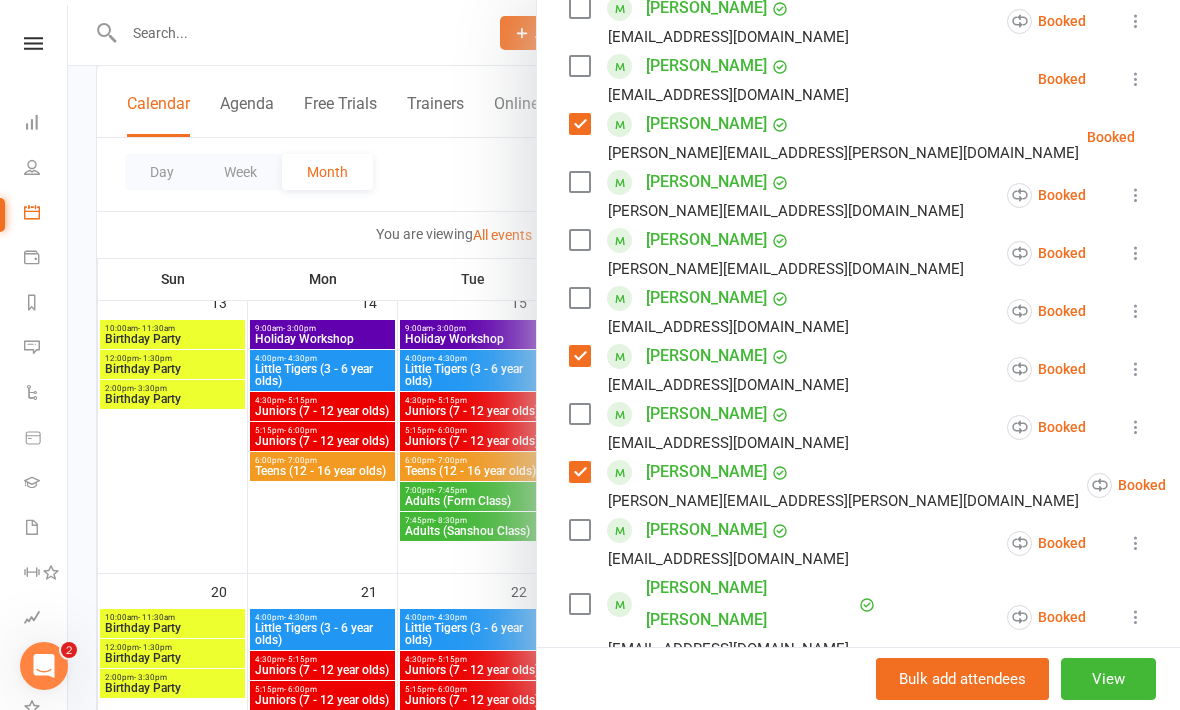 scroll, scrollTop: 381, scrollLeft: 0, axis: vertical 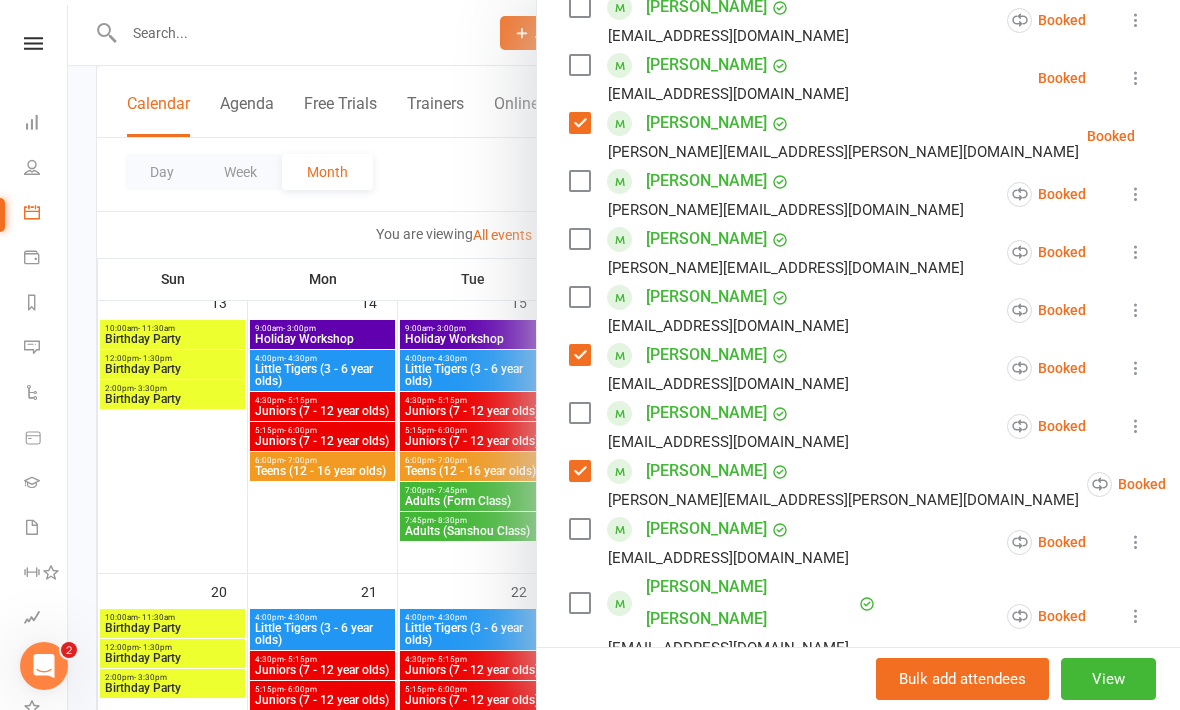click at bounding box center [579, 603] 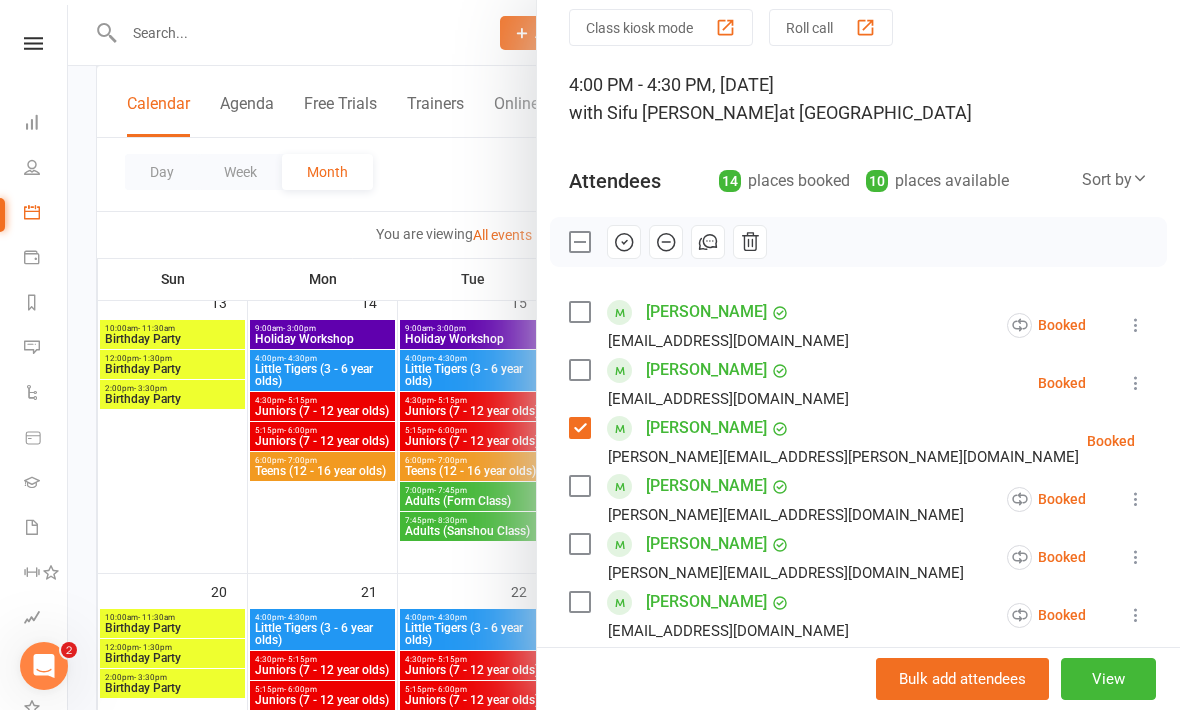 scroll, scrollTop: 77, scrollLeft: 0, axis: vertical 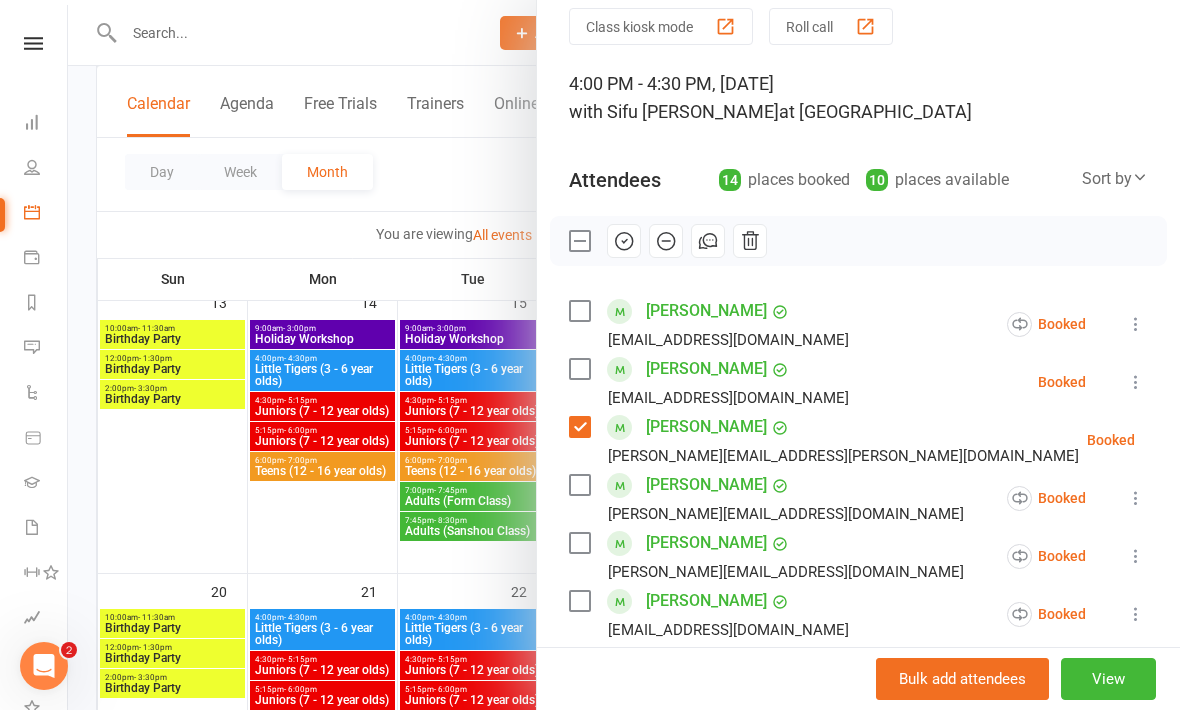 click at bounding box center (624, 241) 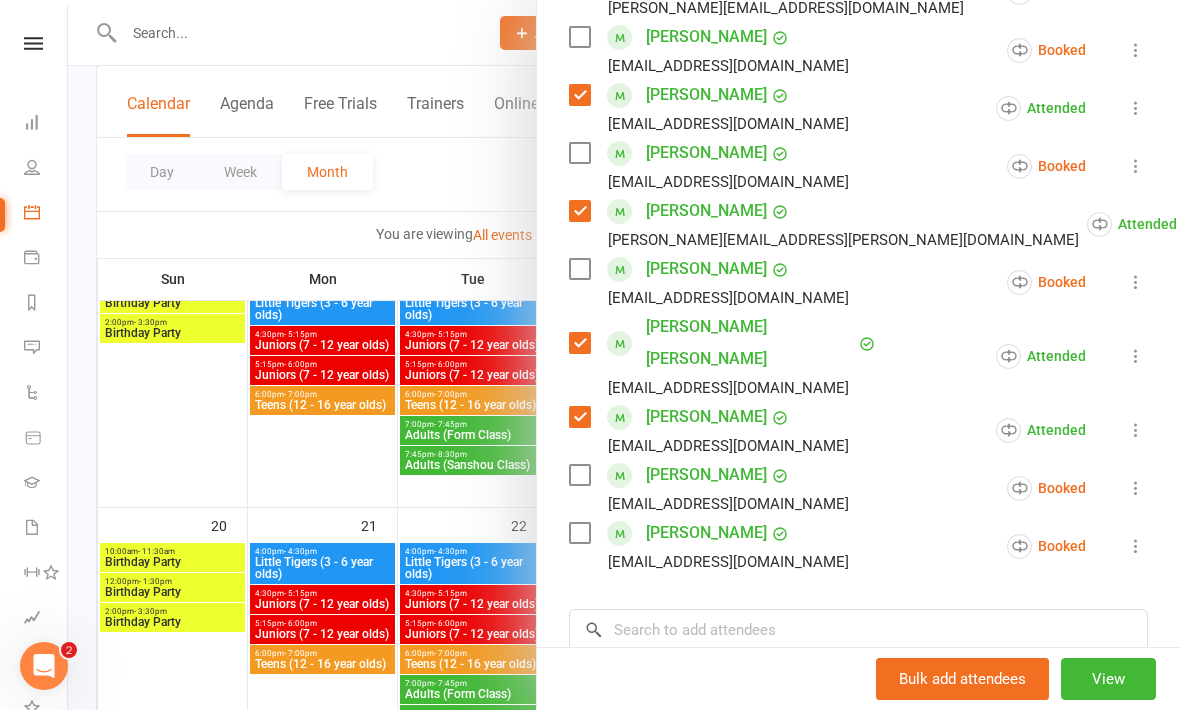 scroll, scrollTop: 632, scrollLeft: 0, axis: vertical 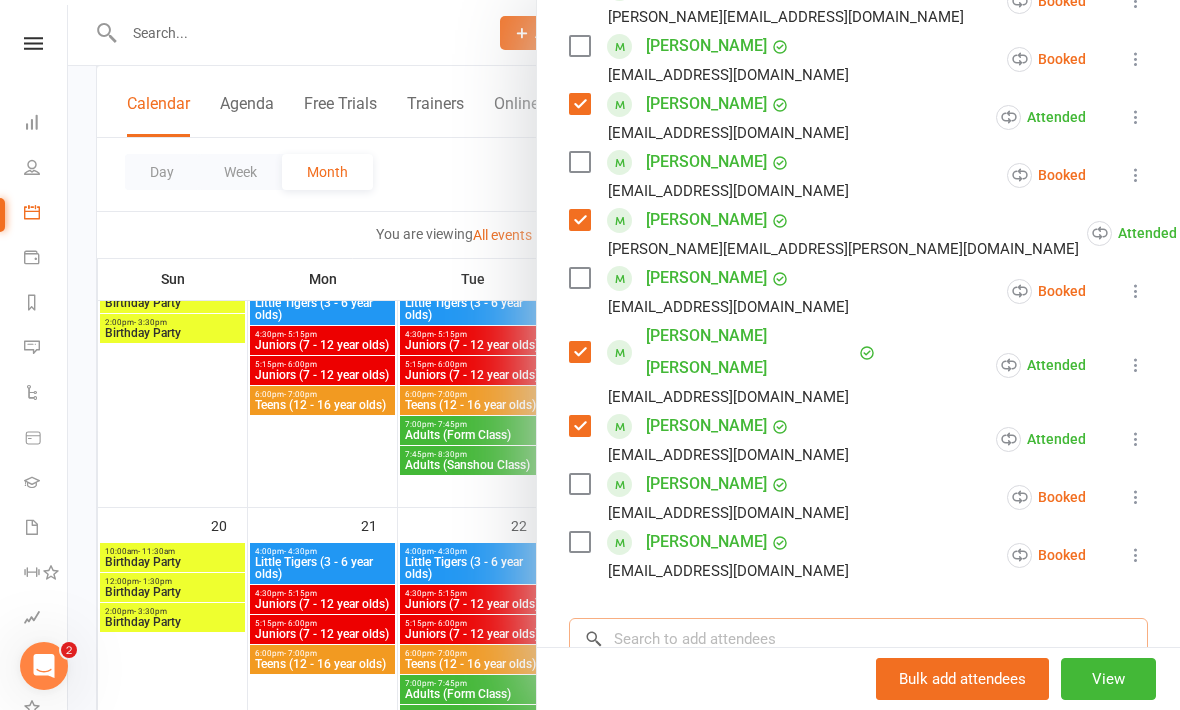 click at bounding box center [858, 639] 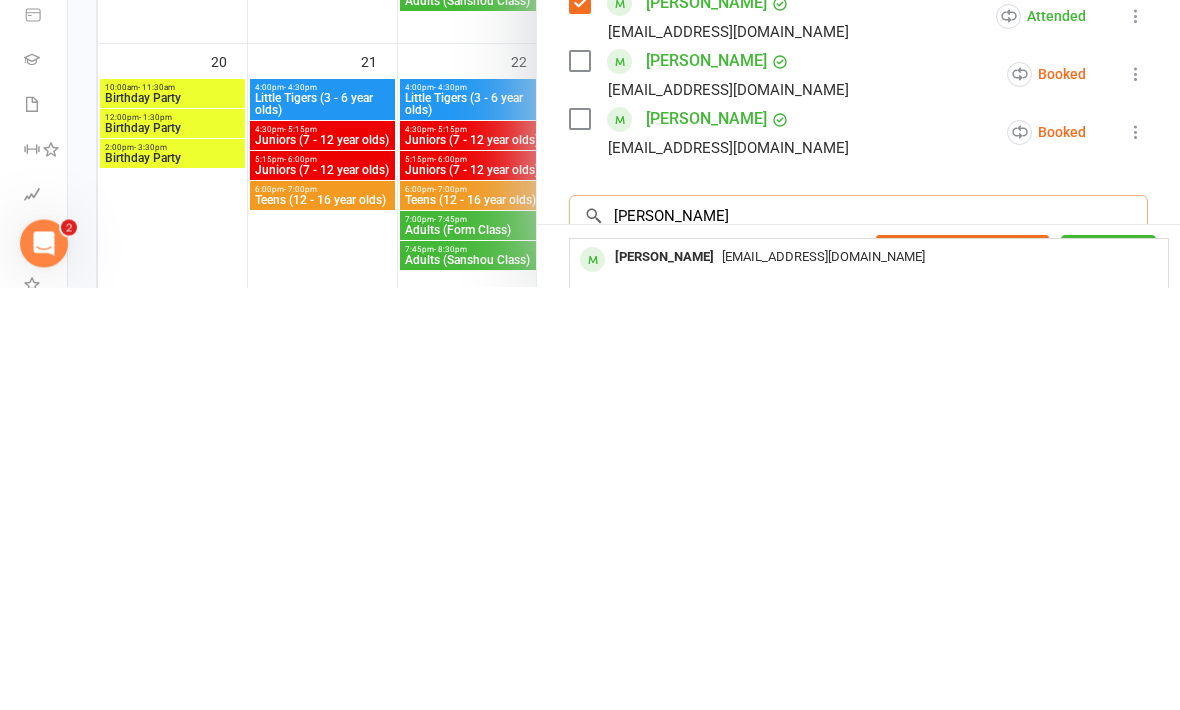 type on "[PERSON_NAME]" 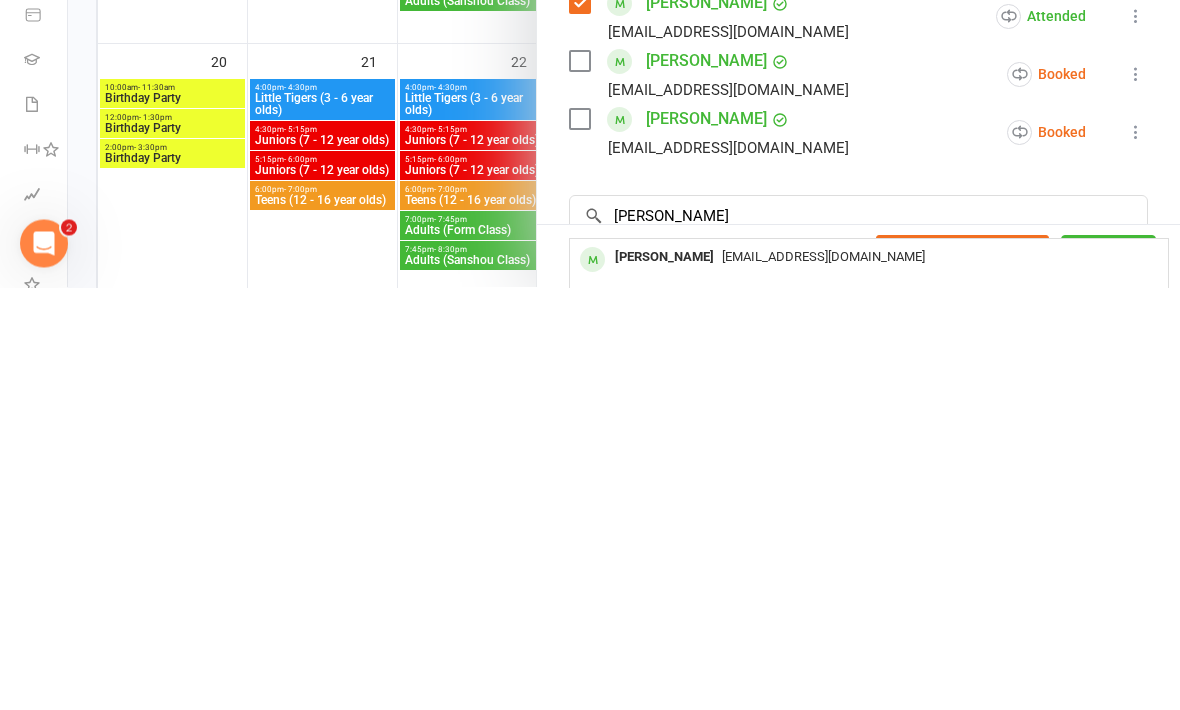 click on "[EMAIL_ADDRESS][DOMAIN_NAME]" at bounding box center [823, 679] 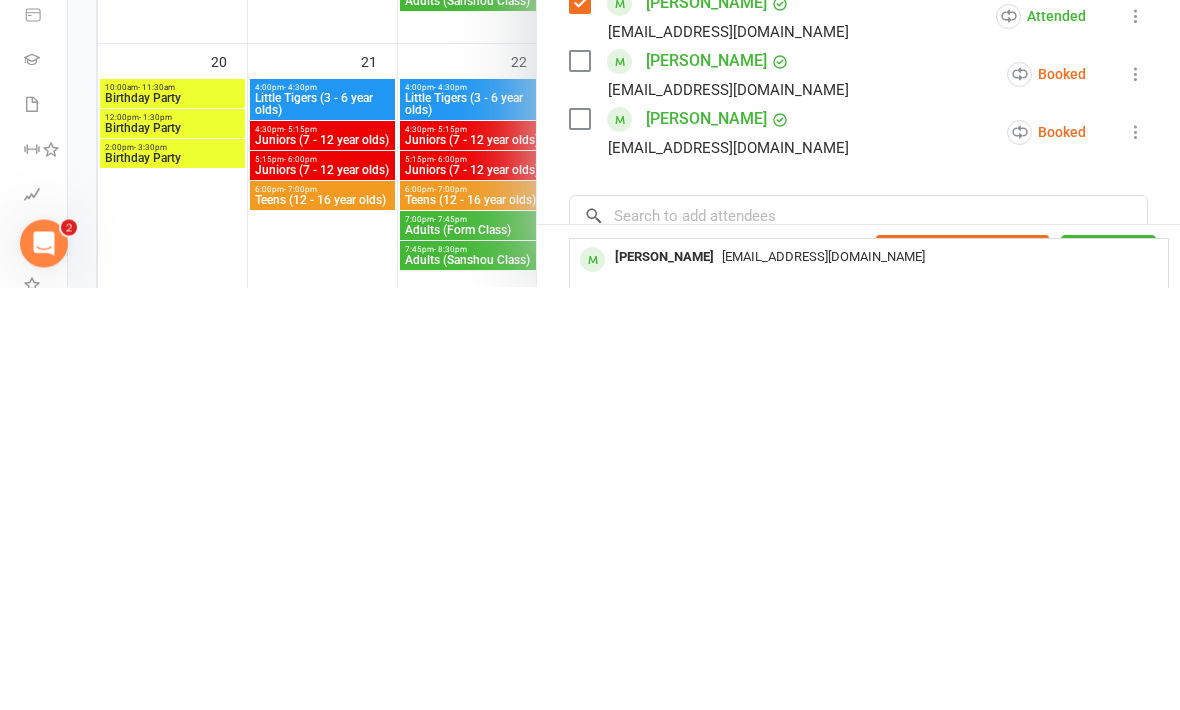 scroll, scrollTop: 1250, scrollLeft: 0, axis: vertical 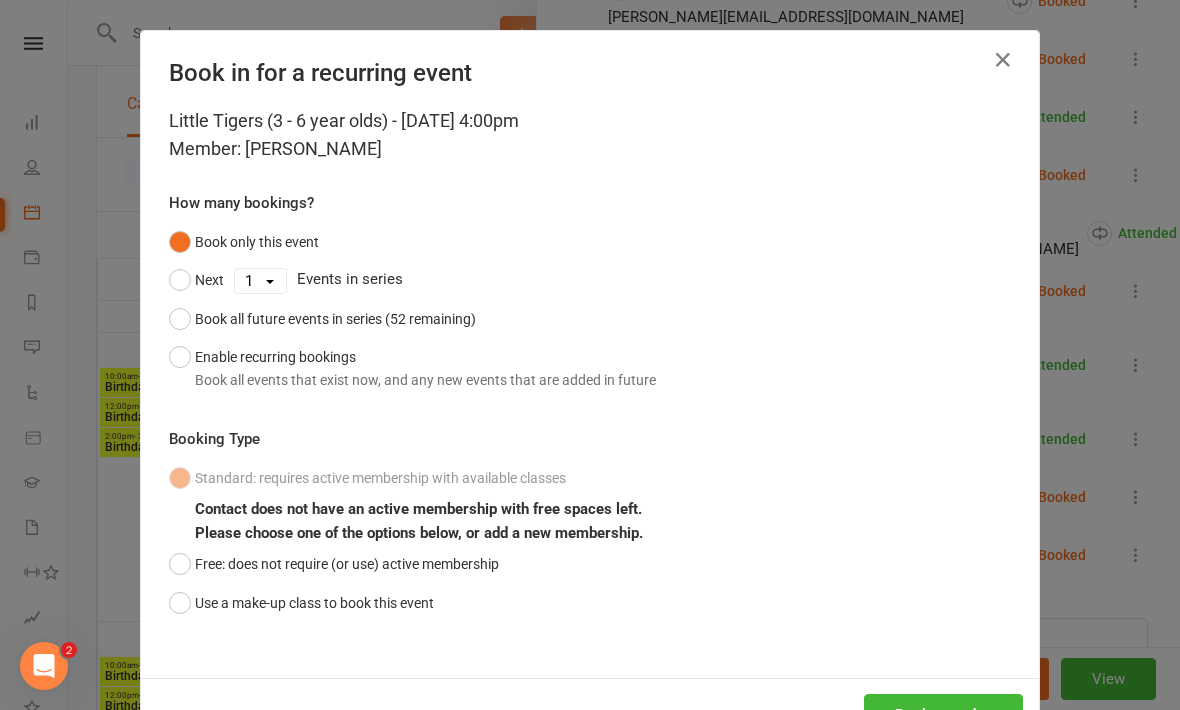 click on "Free: does not require (or use) active membership" at bounding box center (334, 564) 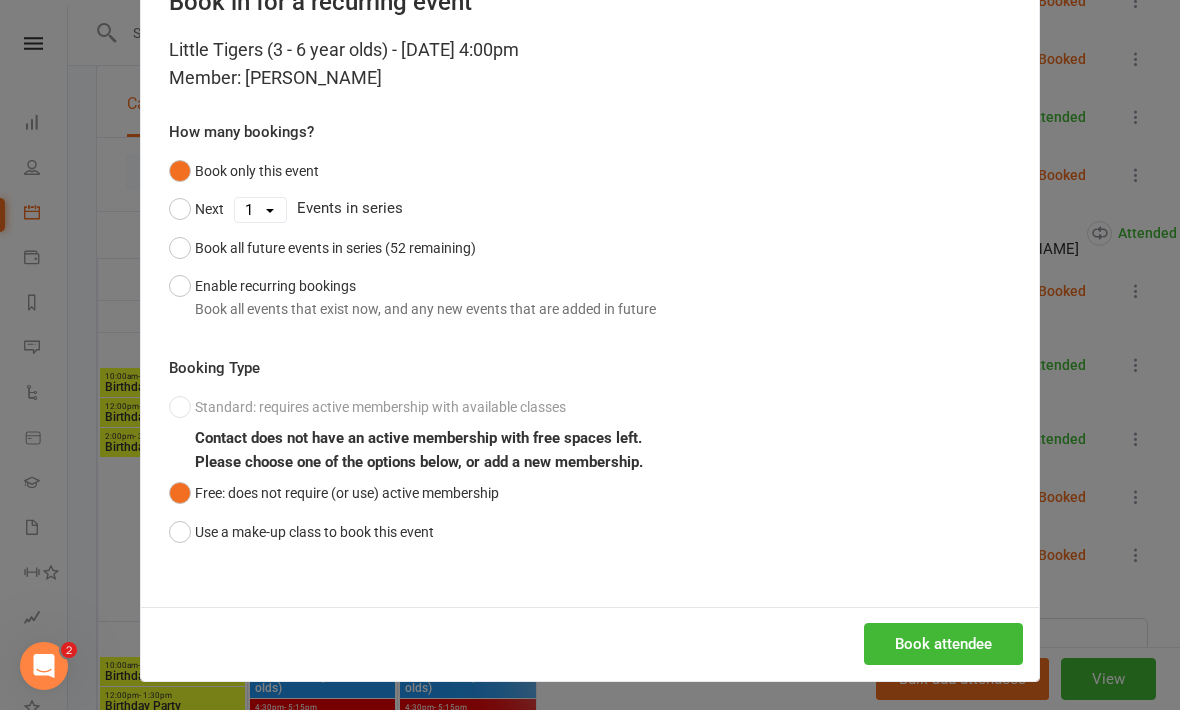 scroll, scrollTop: 70, scrollLeft: 0, axis: vertical 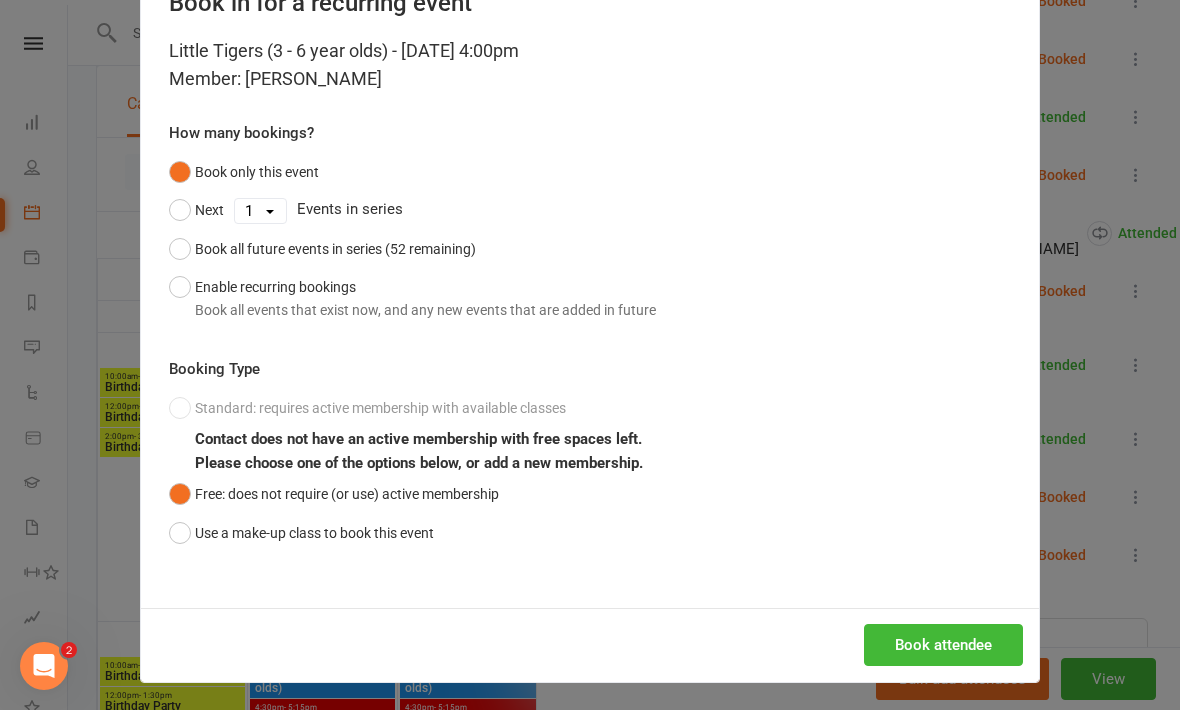 click on "Book attendee" at bounding box center (943, 645) 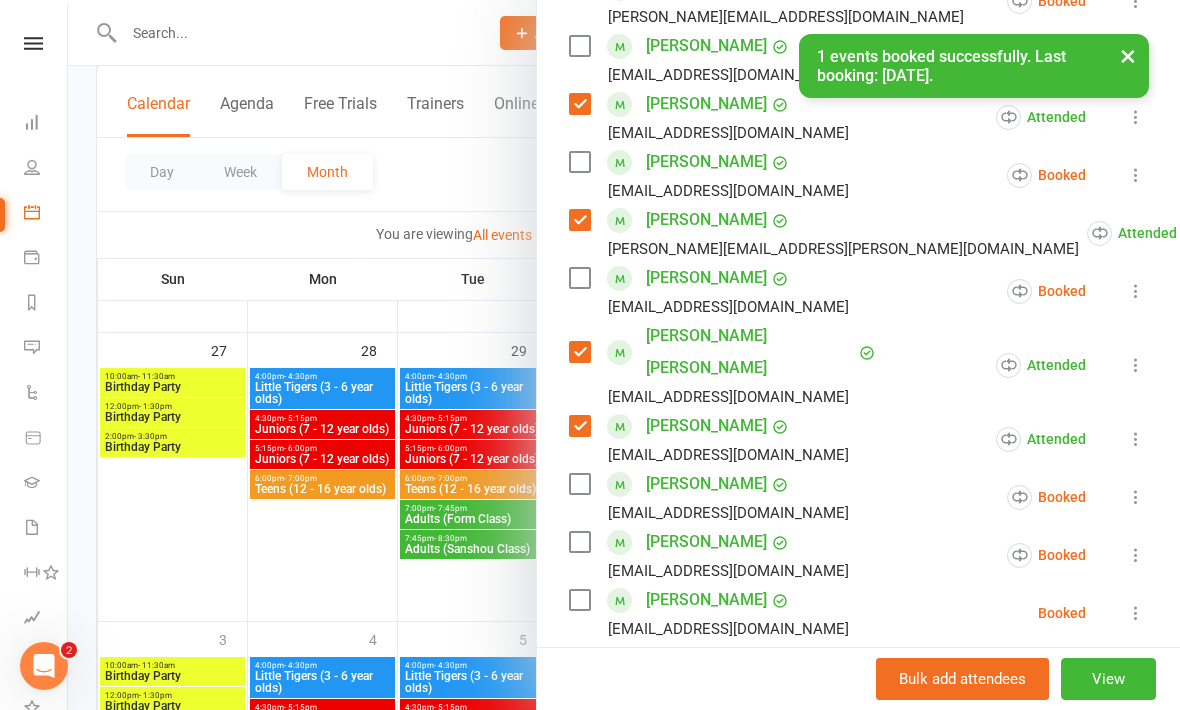 click at bounding box center (579, 600) 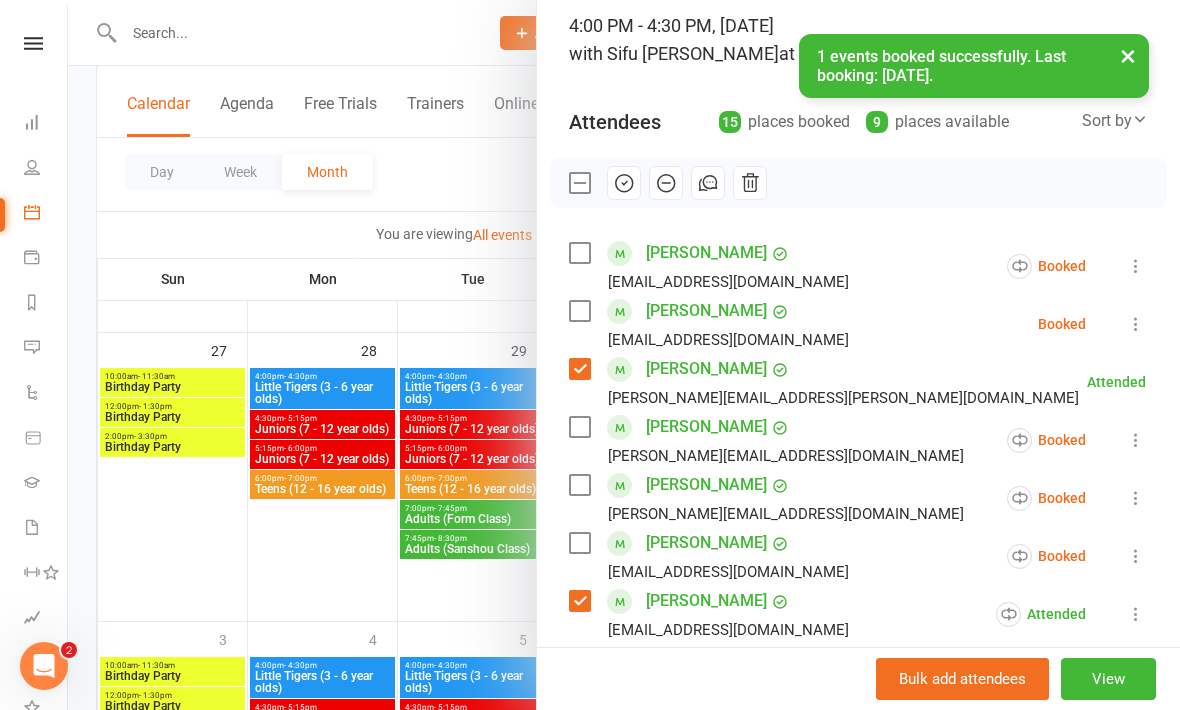 scroll, scrollTop: 133, scrollLeft: 0, axis: vertical 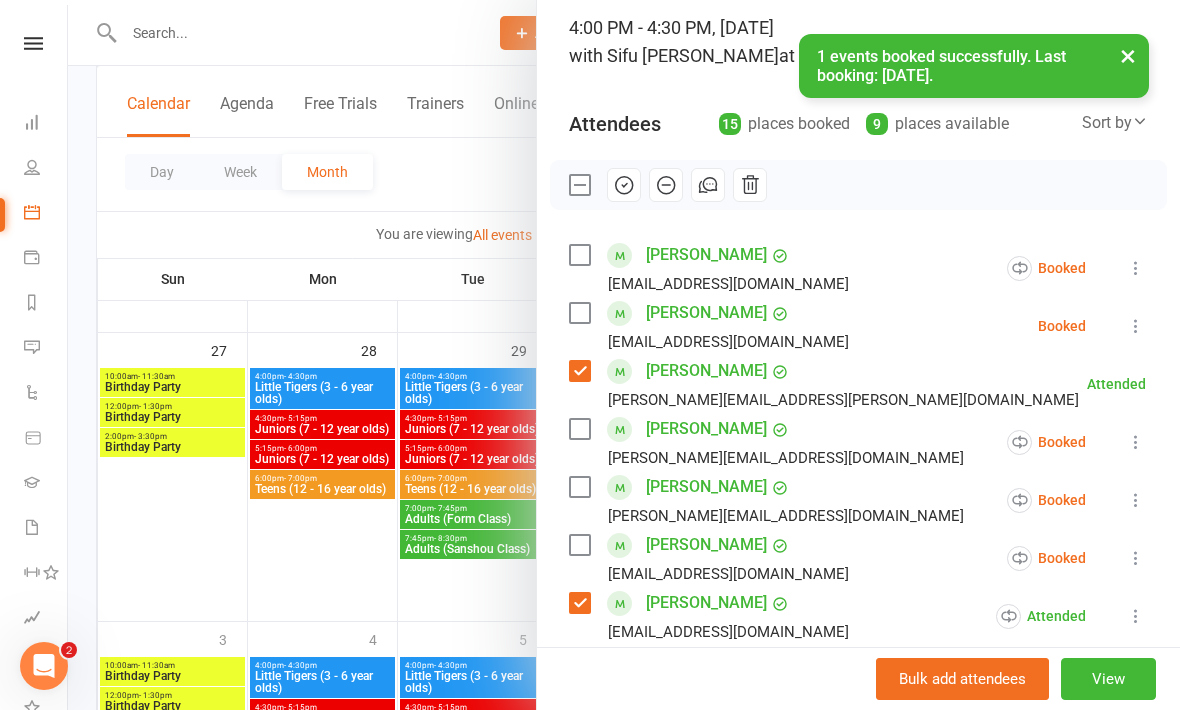 click at bounding box center (624, 185) 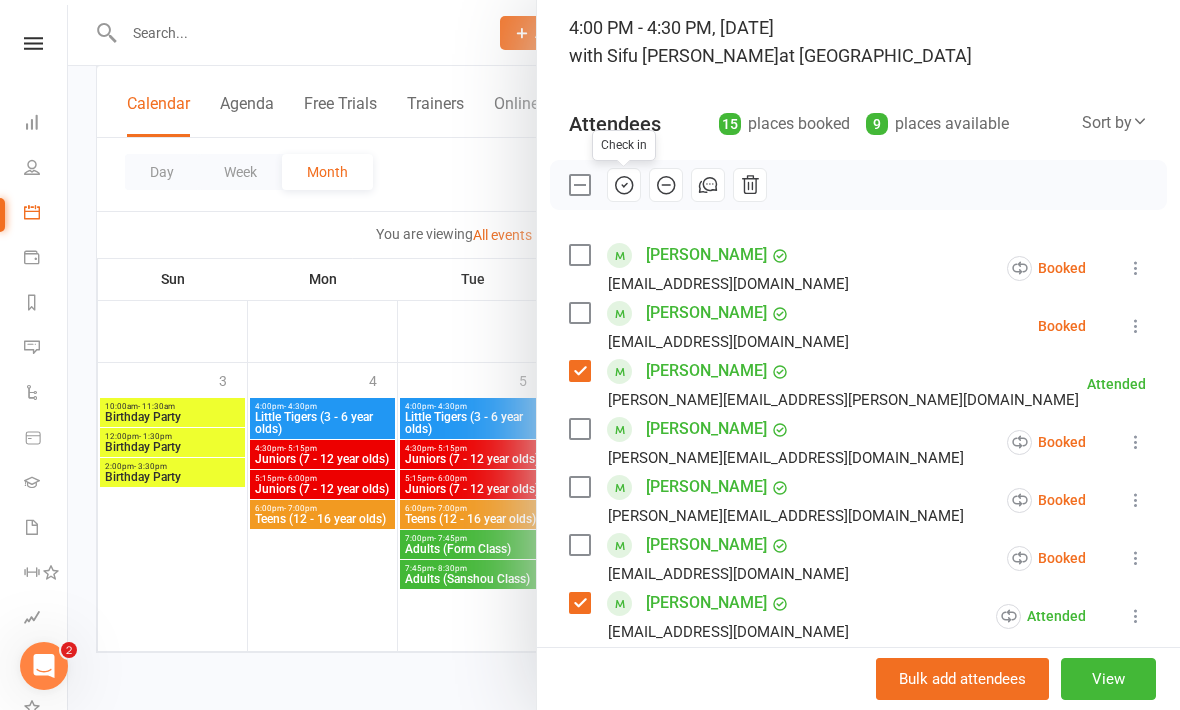 scroll, scrollTop: 1526, scrollLeft: 0, axis: vertical 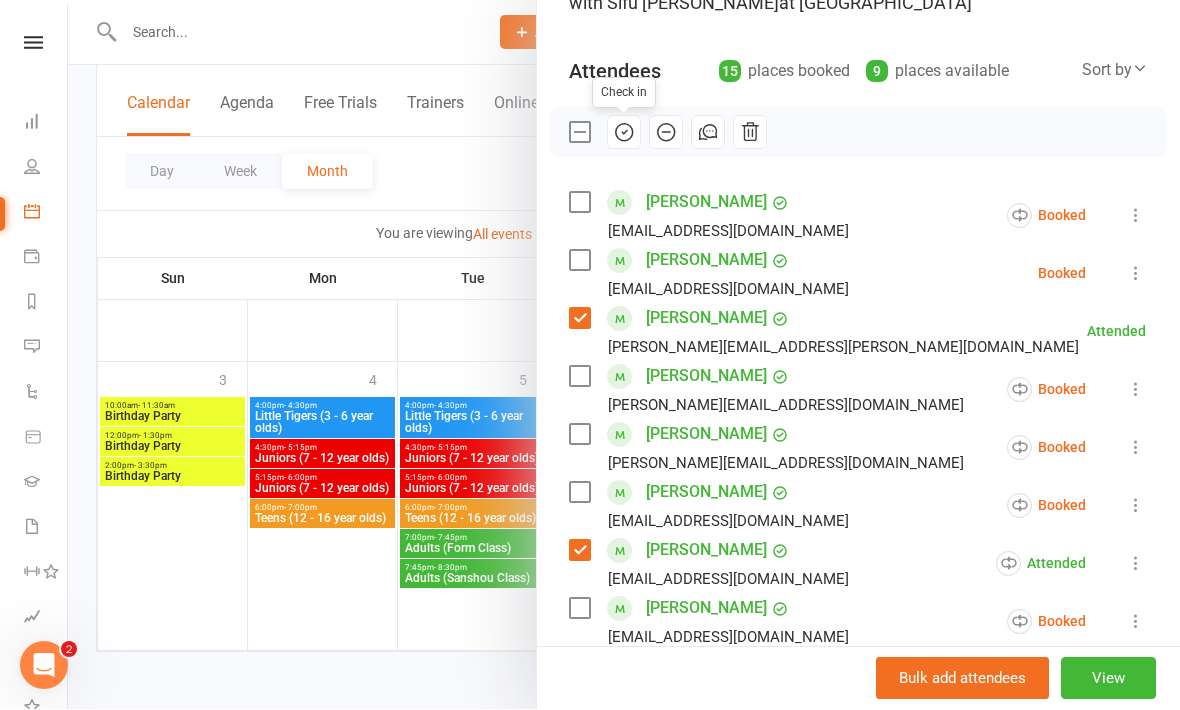 click at bounding box center (579, 261) 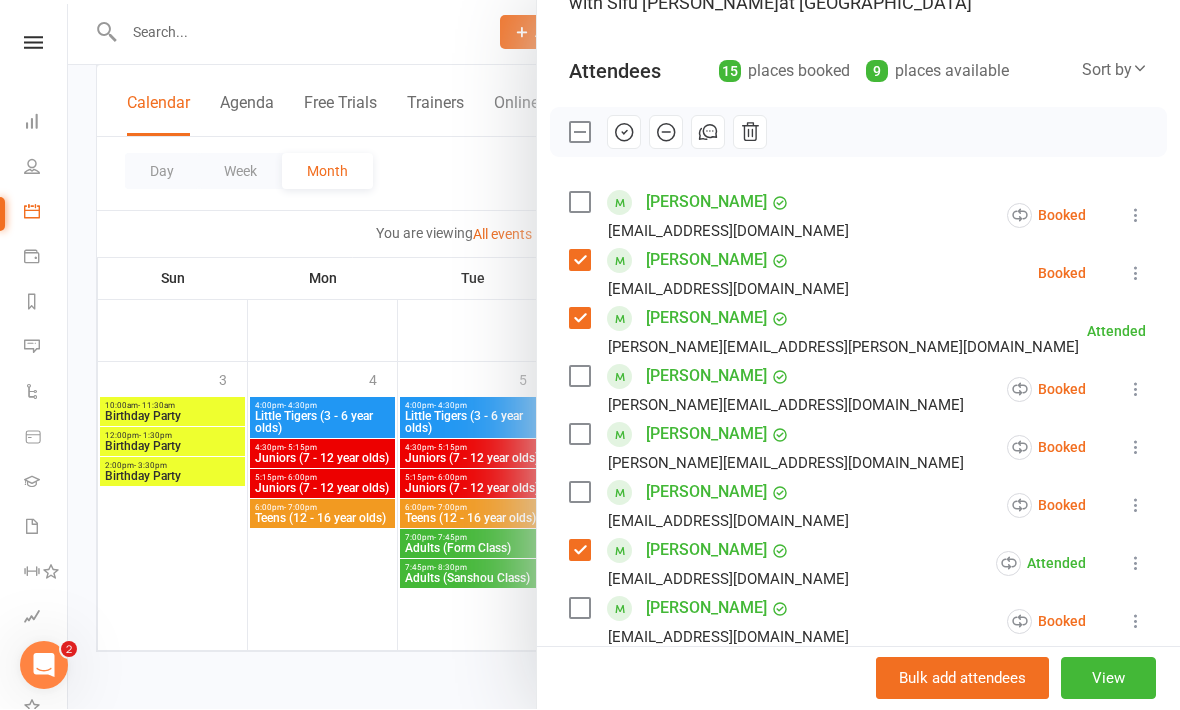 click 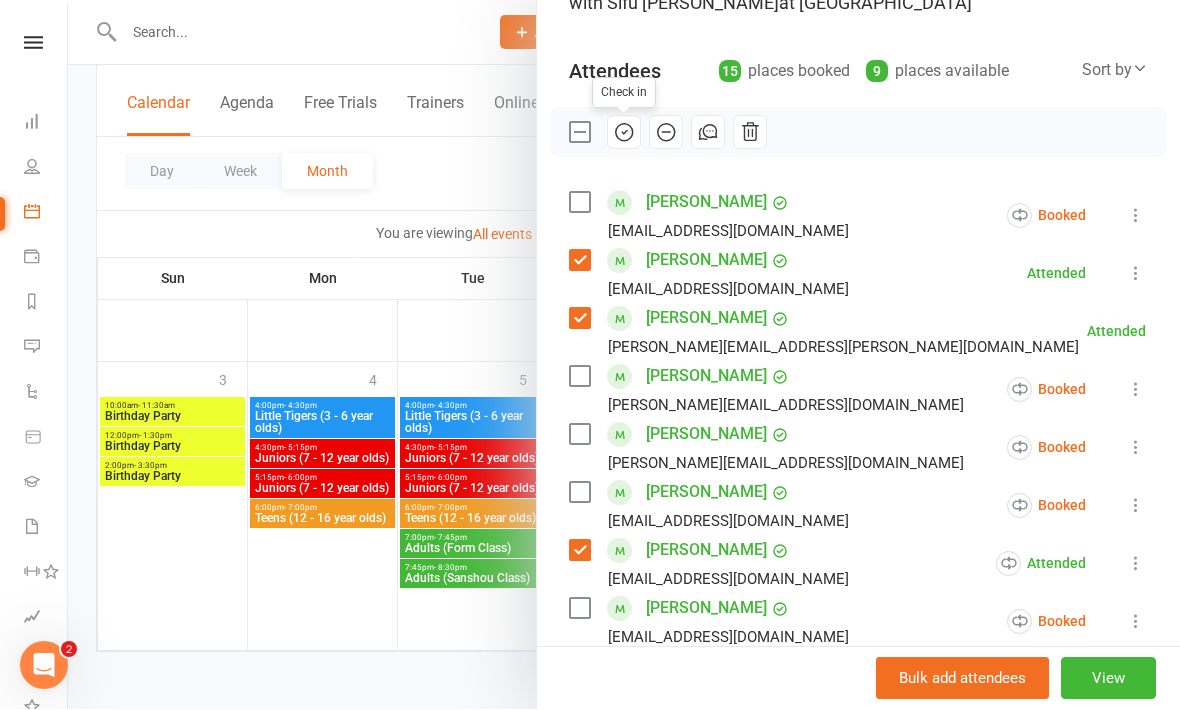 click at bounding box center [624, 355] 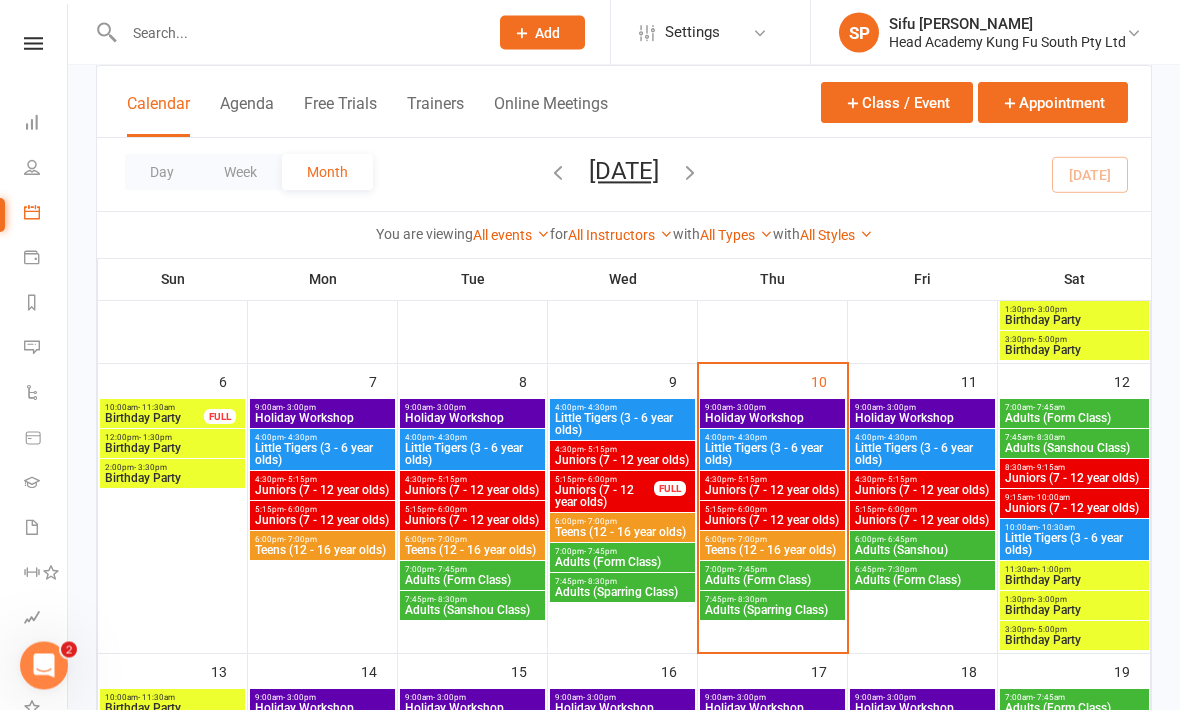 scroll, scrollTop: 352, scrollLeft: 0, axis: vertical 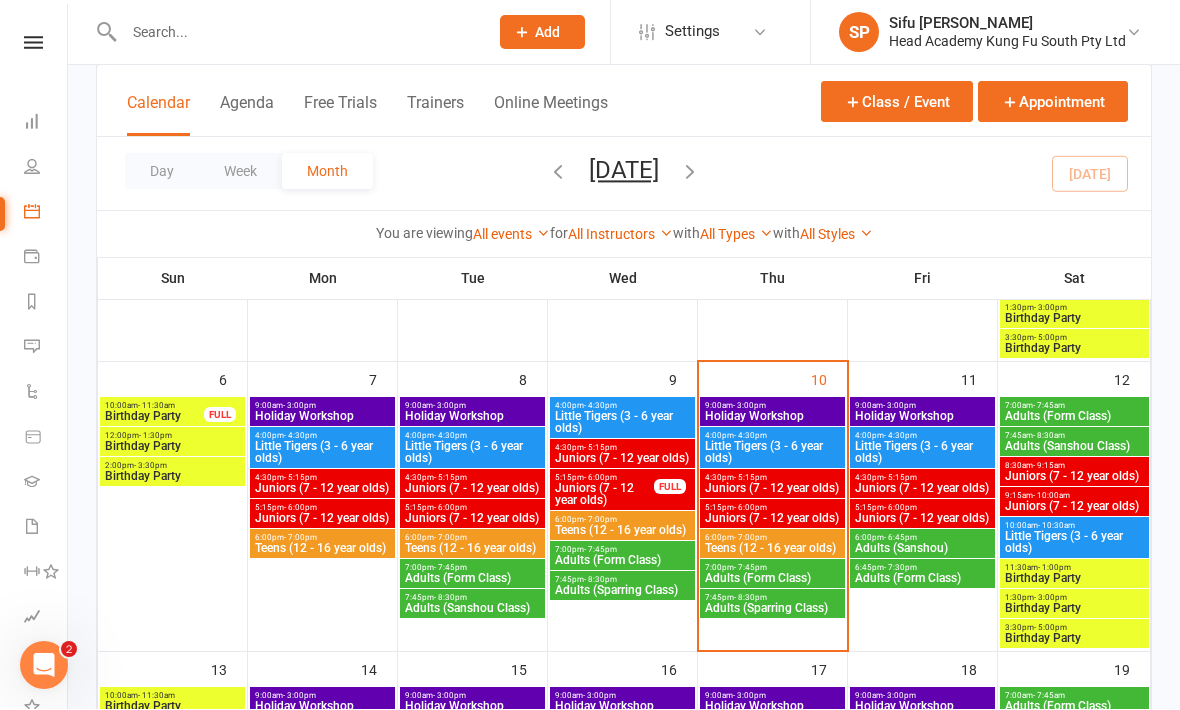 click on "Juniors (7 - 12 year olds)" at bounding box center (772, 489) 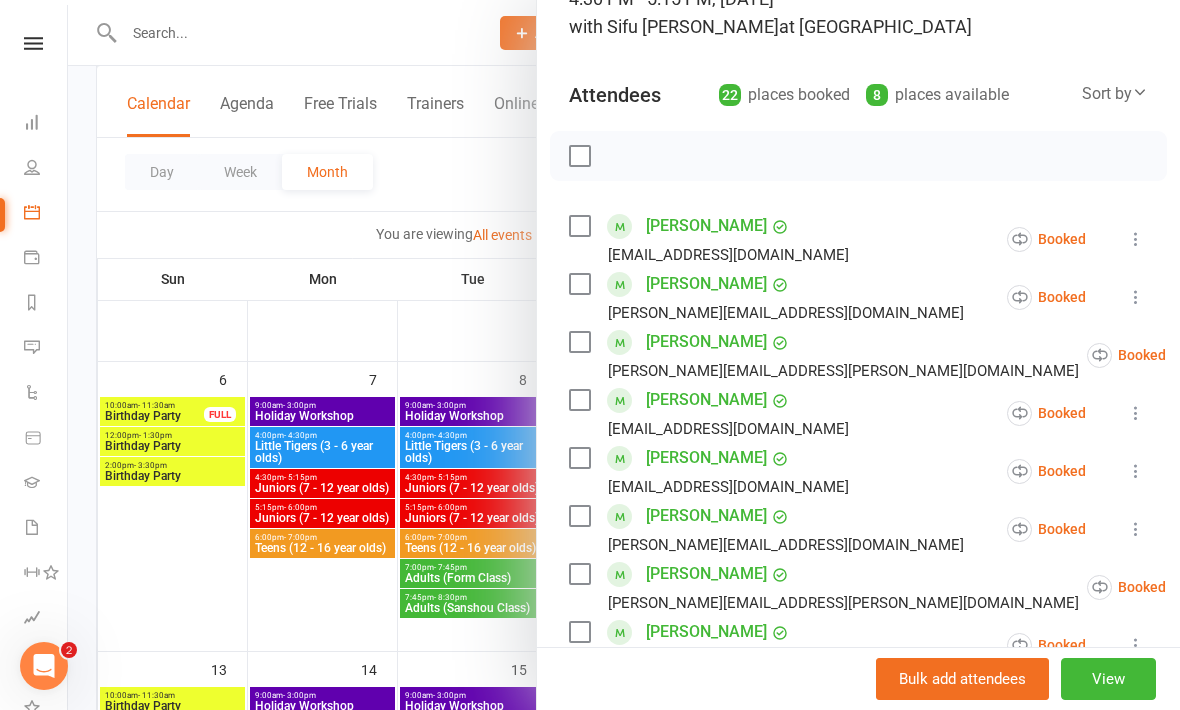 scroll, scrollTop: 188, scrollLeft: 0, axis: vertical 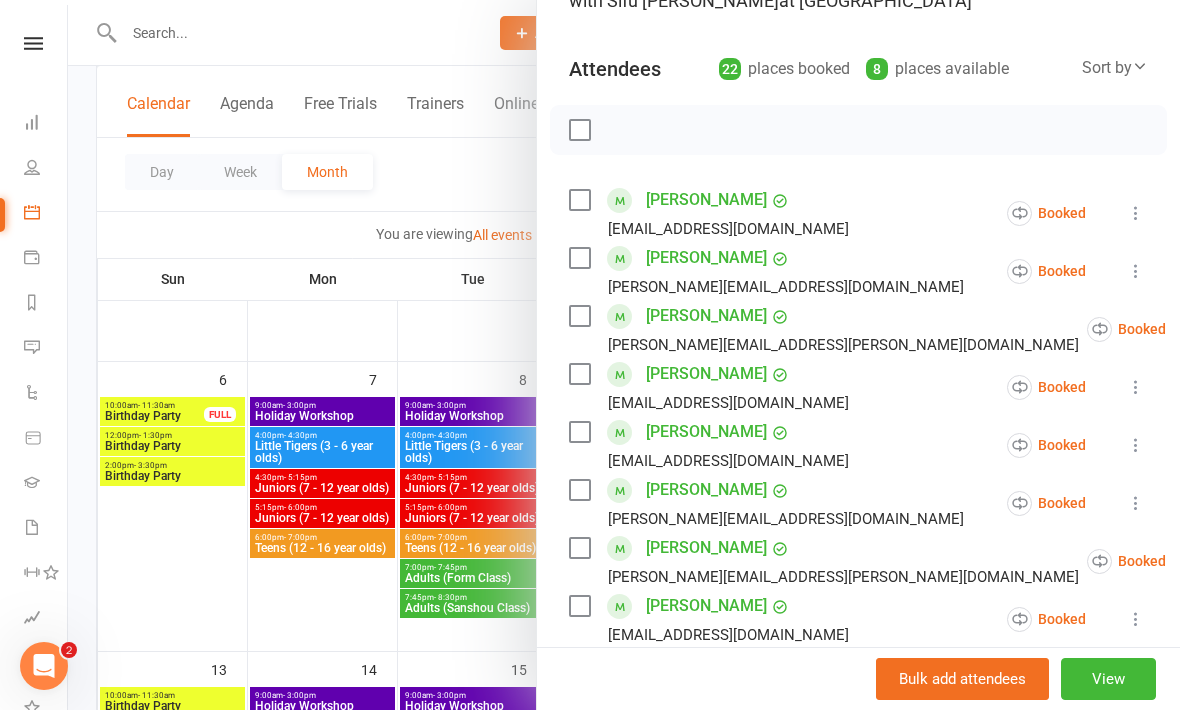 click at bounding box center [579, 490] 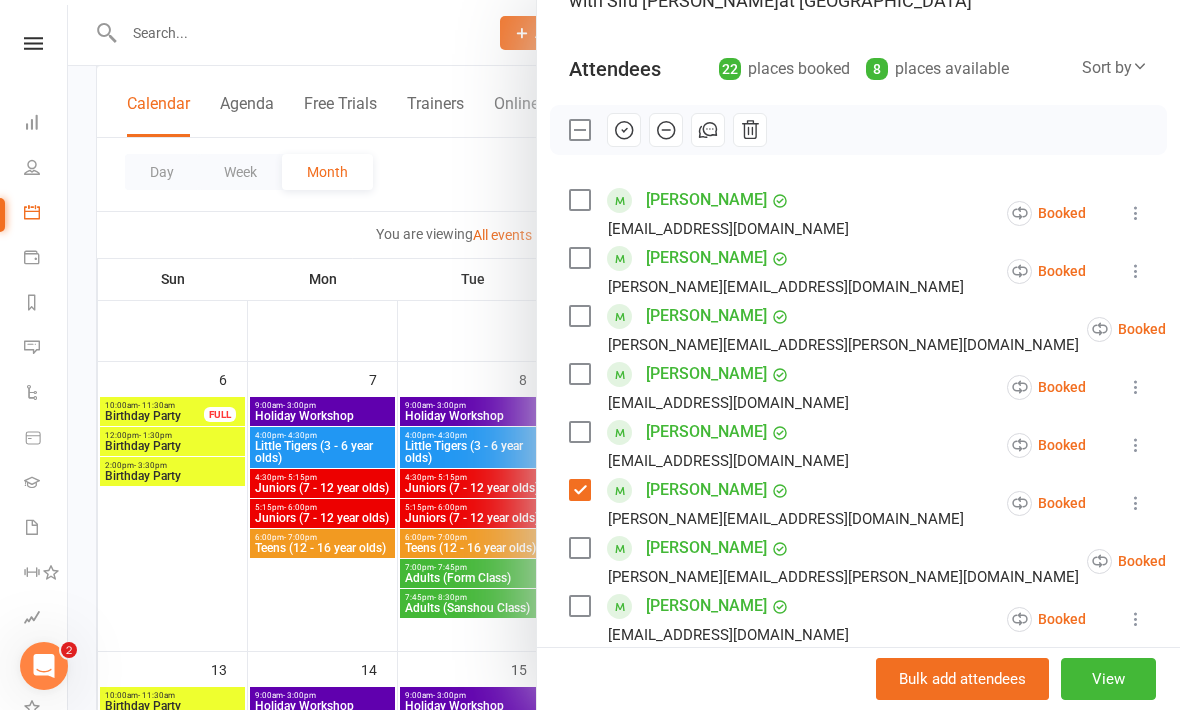 click at bounding box center (579, 548) 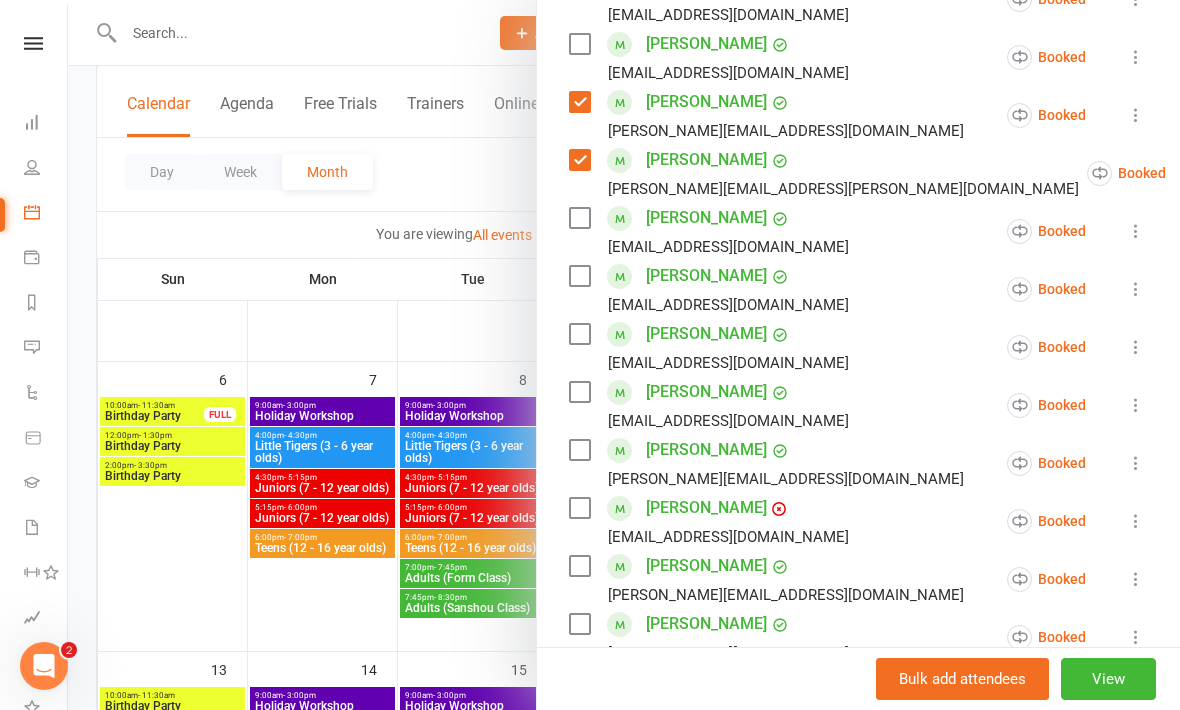 scroll, scrollTop: 577, scrollLeft: 0, axis: vertical 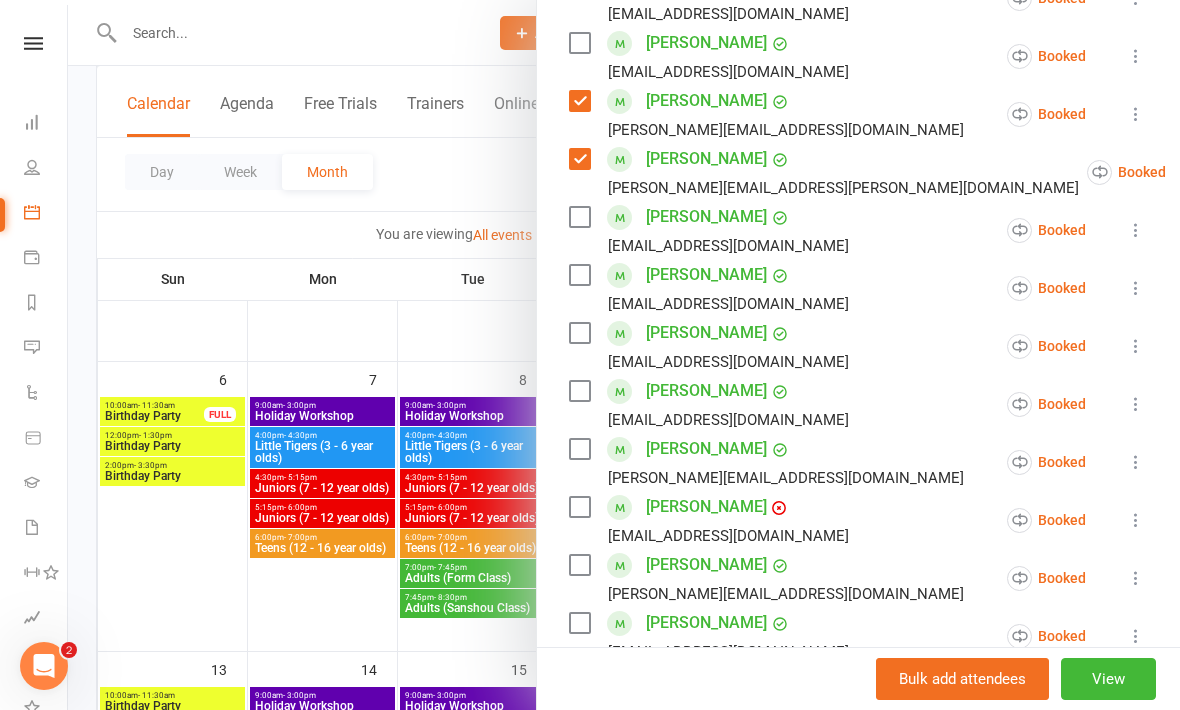 click at bounding box center [579, 565] 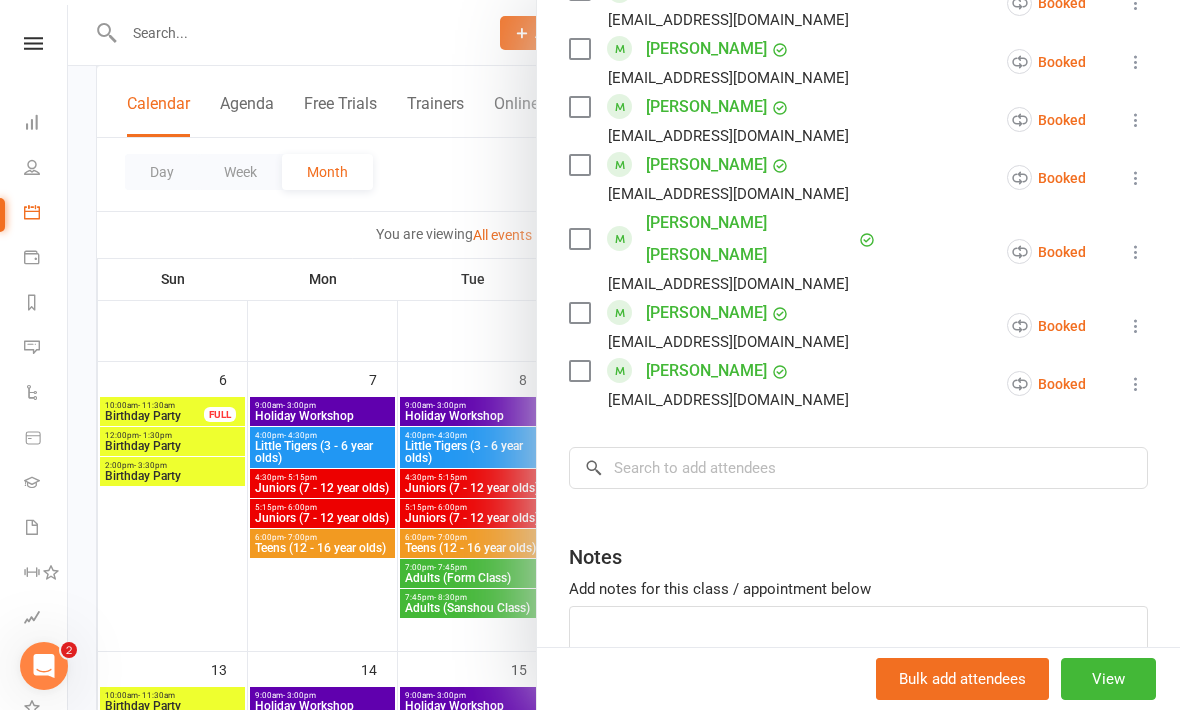 scroll, scrollTop: 1269, scrollLeft: 0, axis: vertical 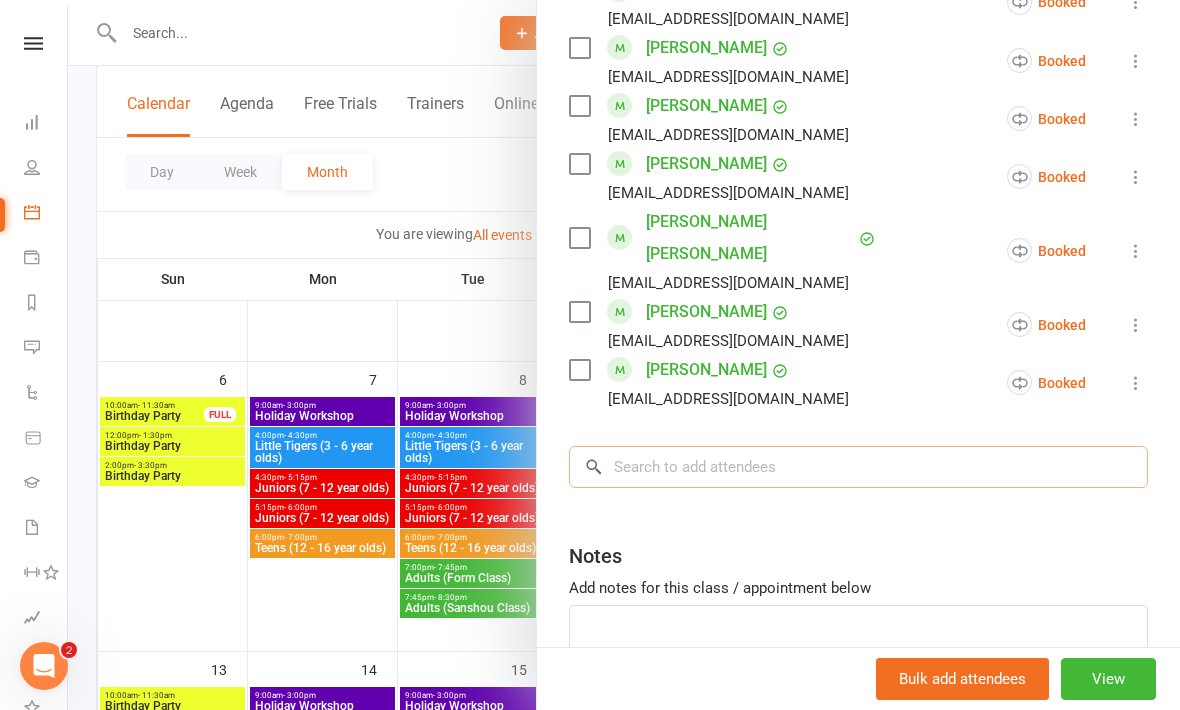 click at bounding box center (858, 467) 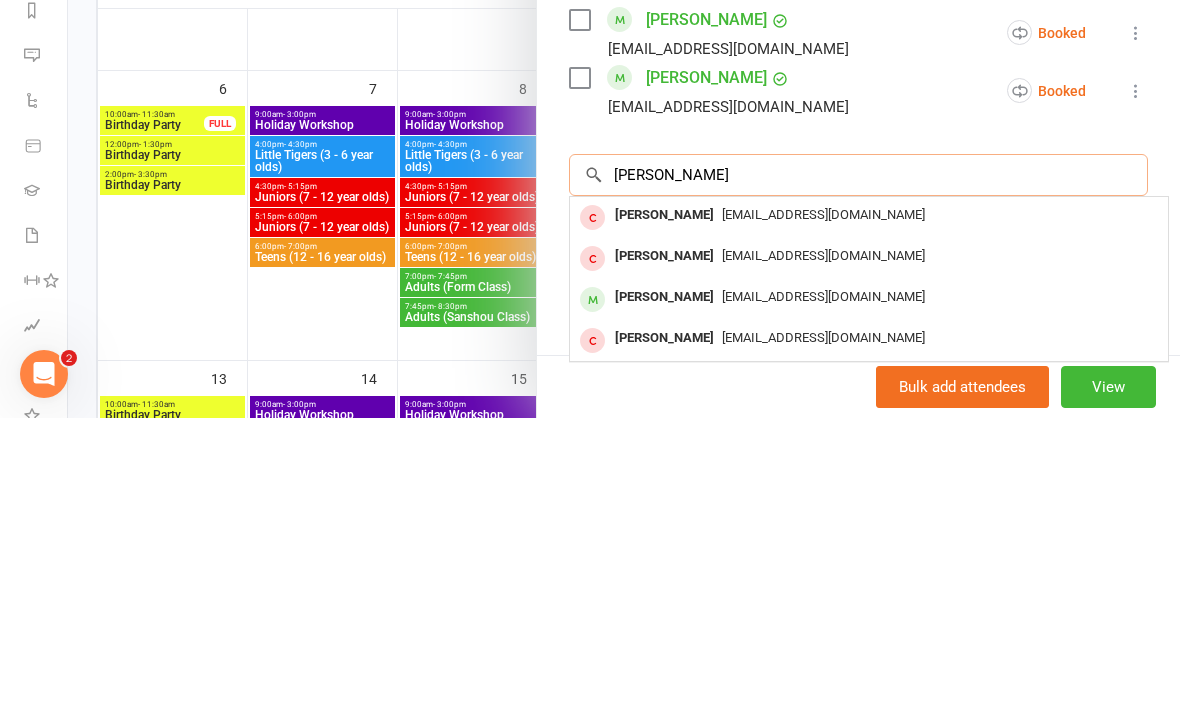 type on "[PERSON_NAME]" 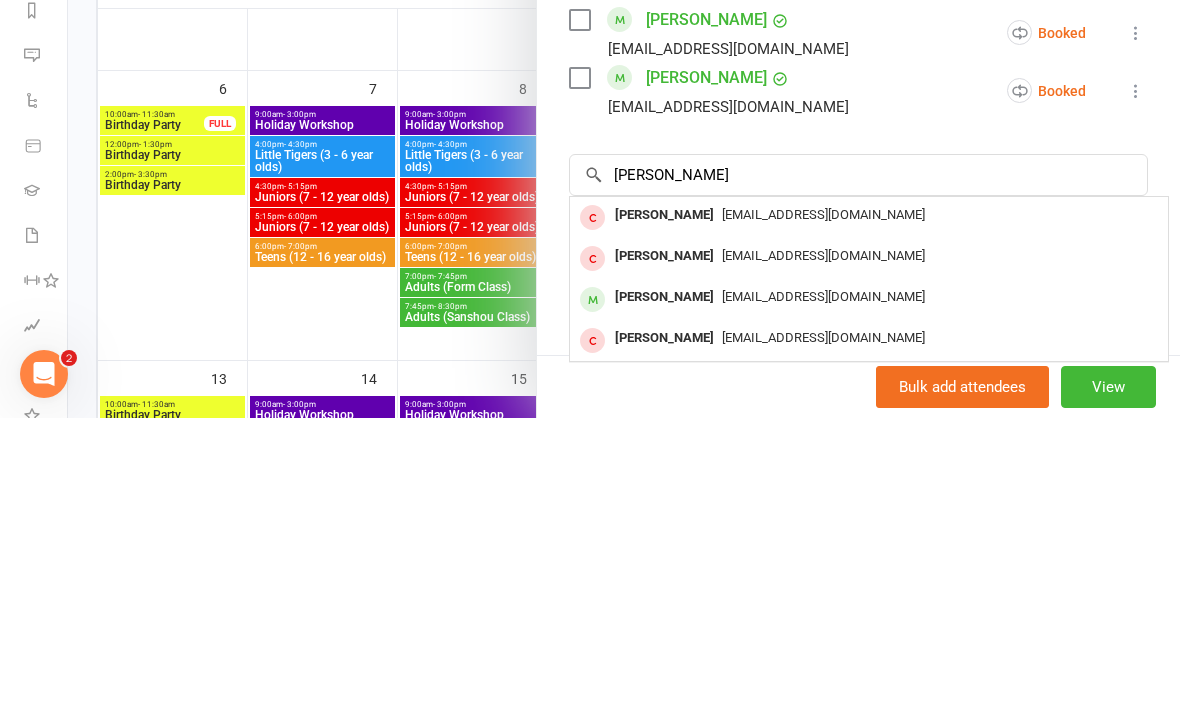 click on "[EMAIL_ADDRESS][DOMAIN_NAME]" at bounding box center (823, 588) 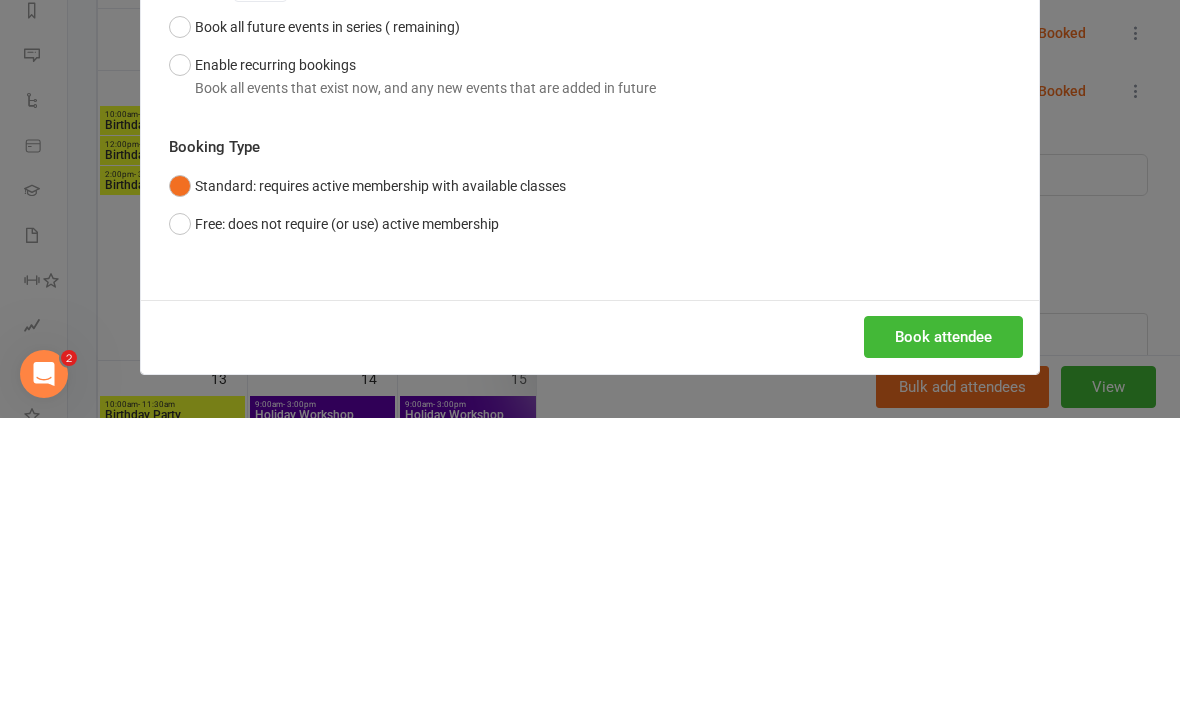scroll, scrollTop: 644, scrollLeft: 0, axis: vertical 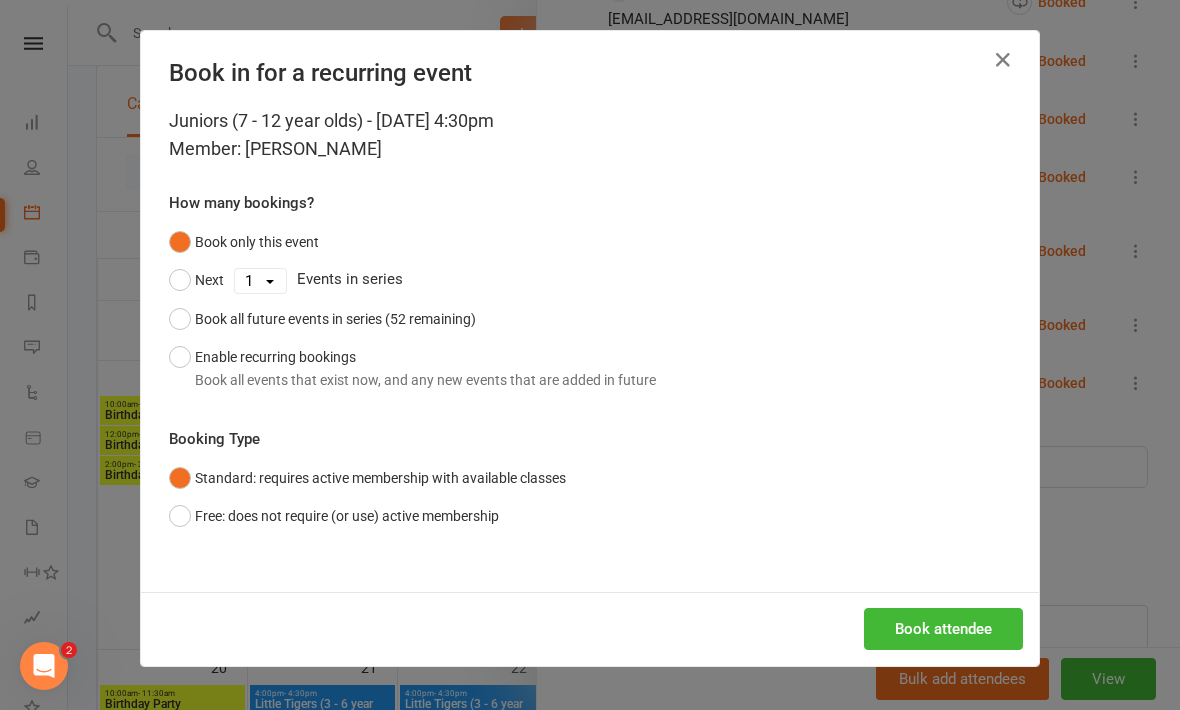 click on "Free: does not require (or use) active membership" at bounding box center (334, 516) 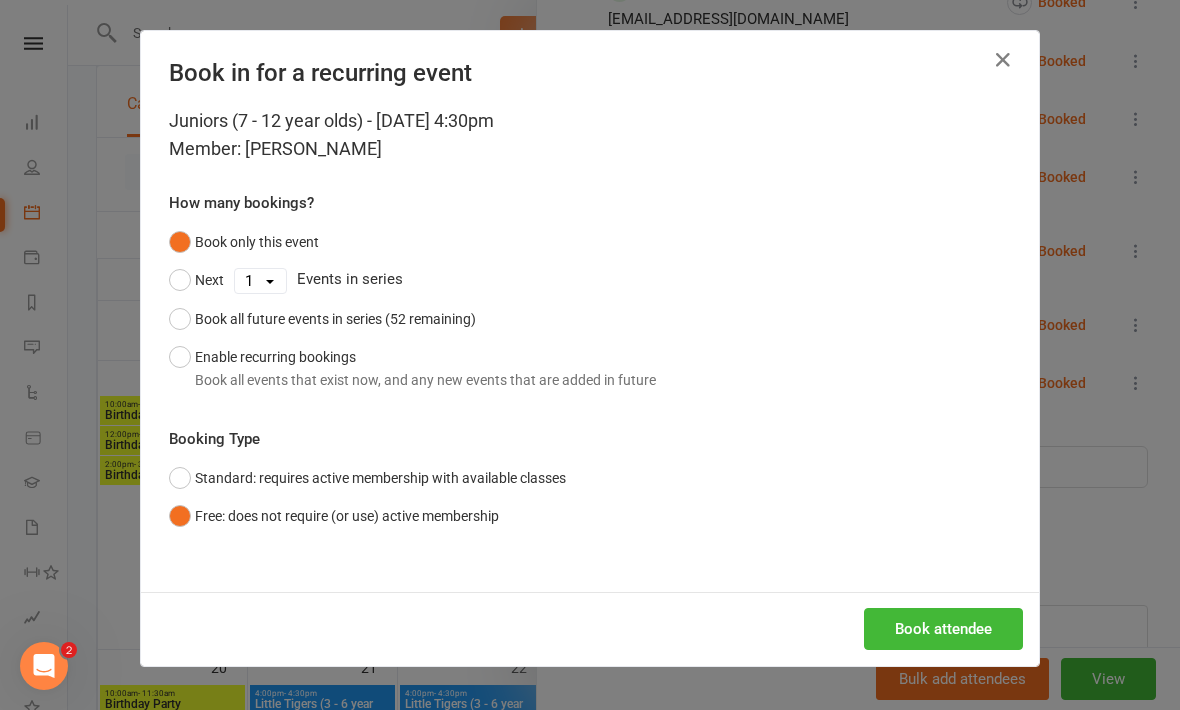 click on "Enable recurring bookings Book all events that exist now, and any new events that are added in future" at bounding box center [412, 368] 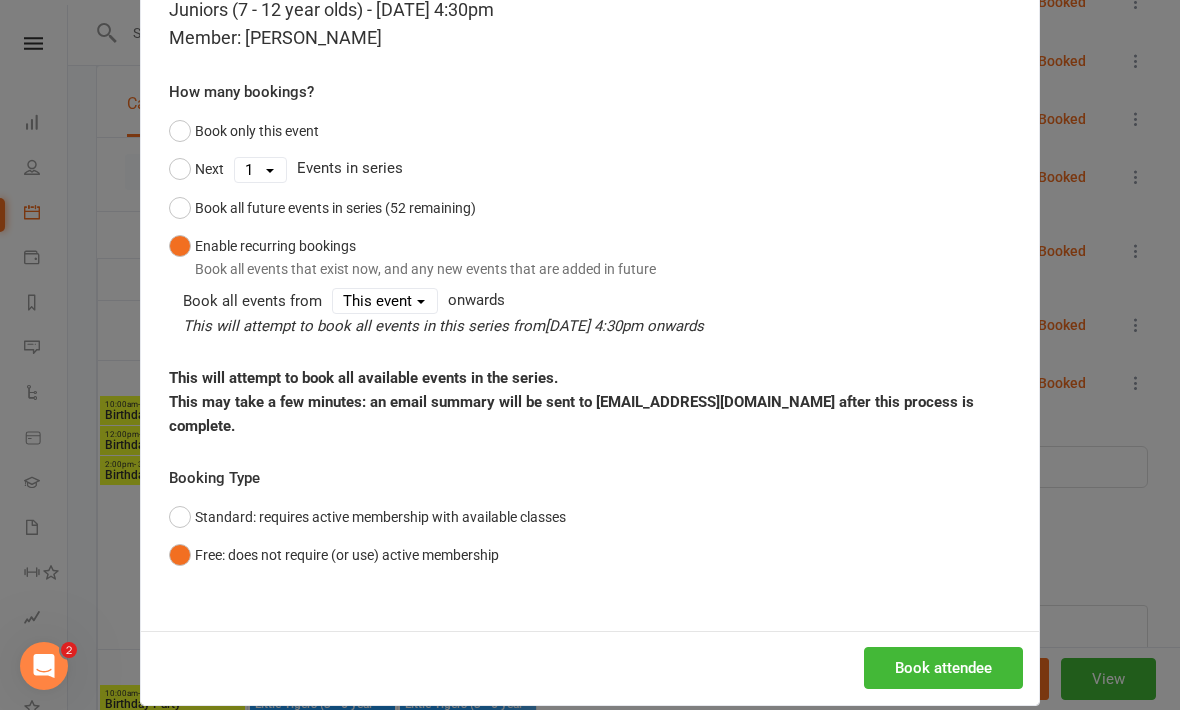 scroll, scrollTop: 110, scrollLeft: 0, axis: vertical 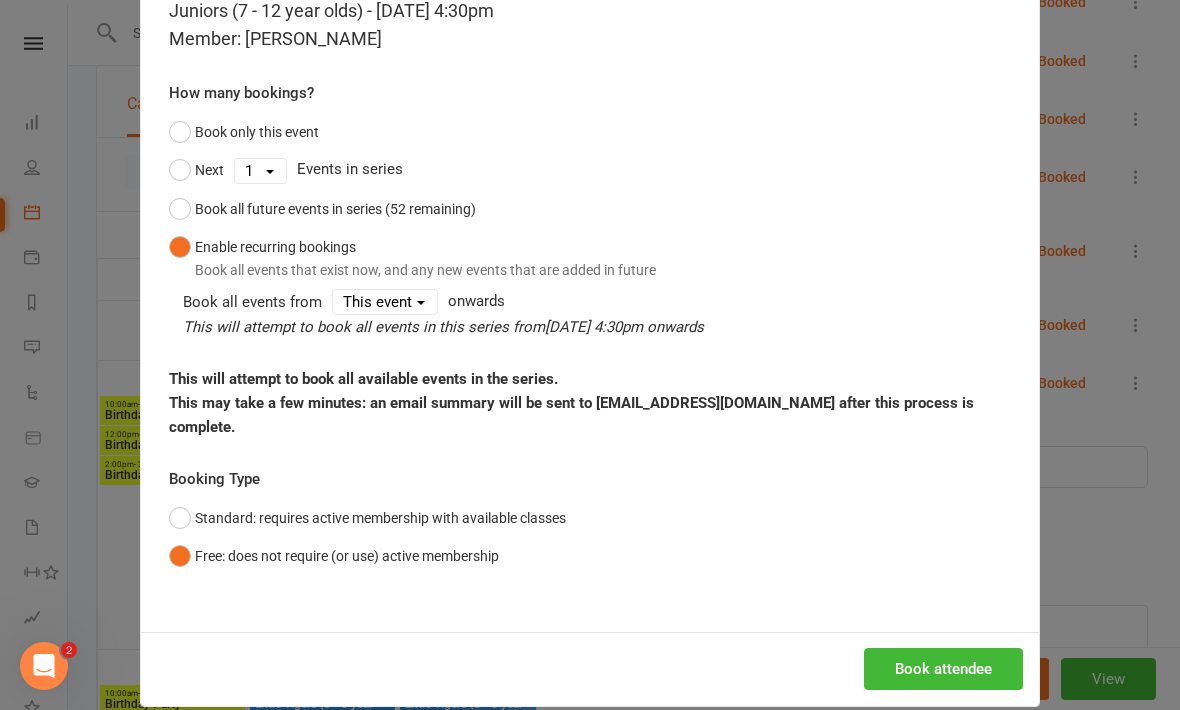 click on "Book attendee" at bounding box center (943, 669) 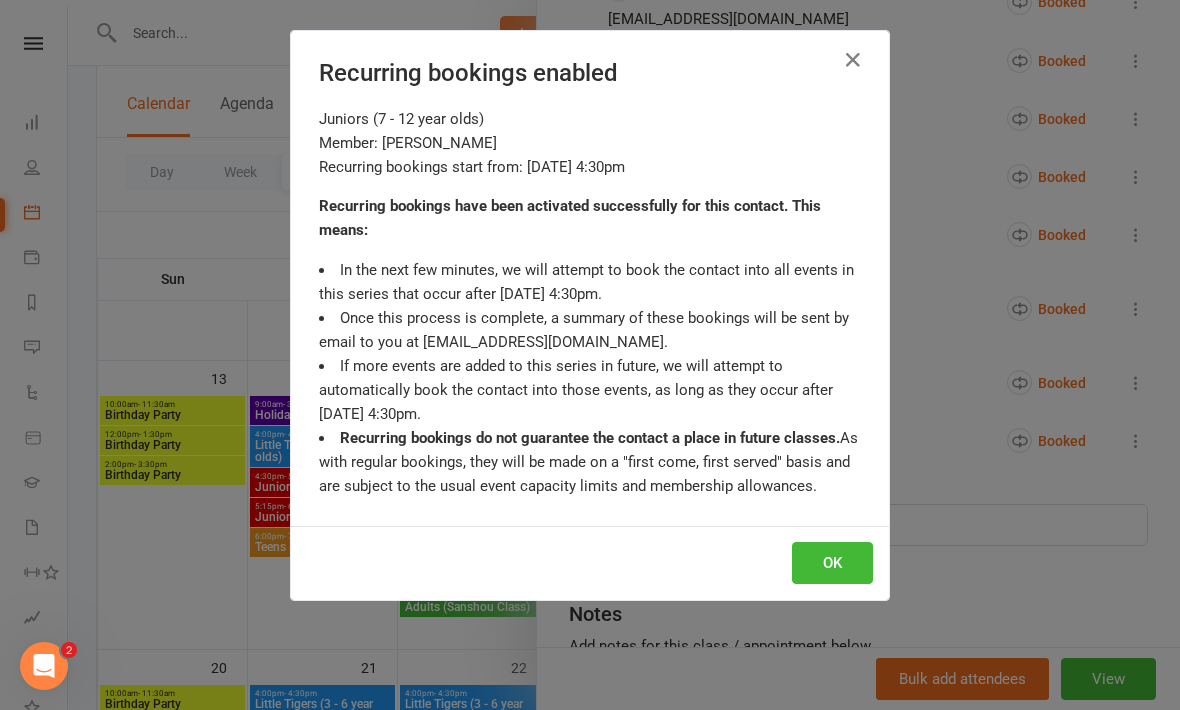 click on "OK" at bounding box center (832, 563) 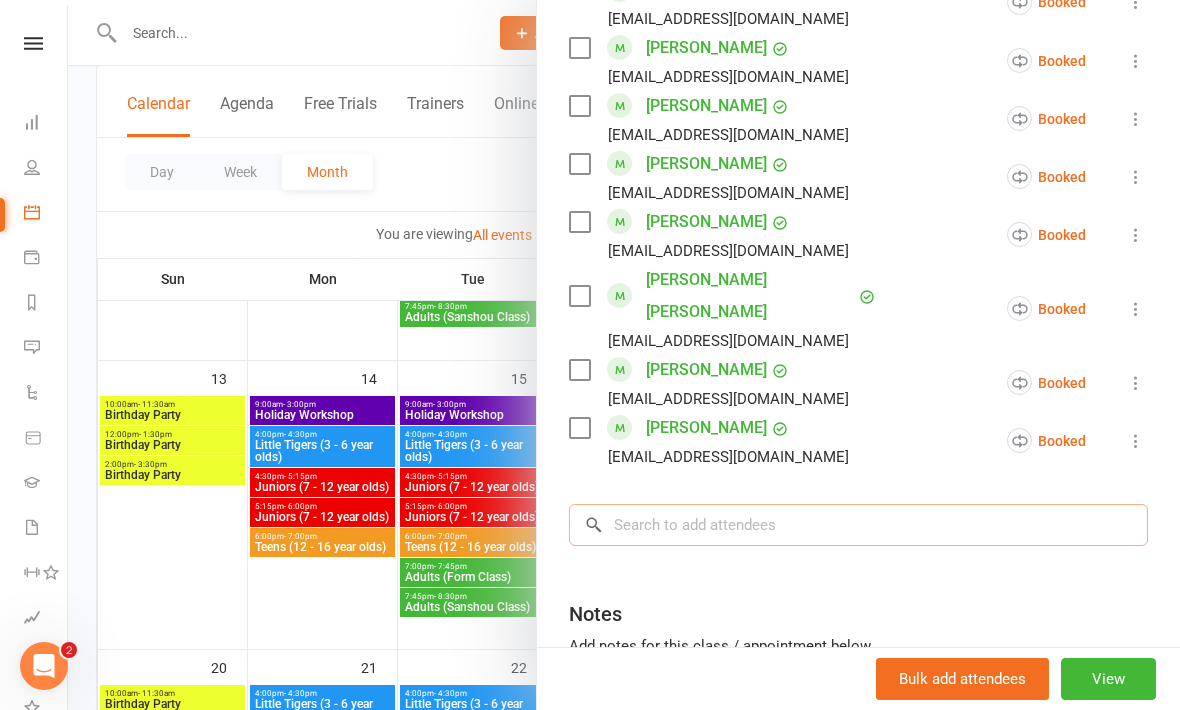 click at bounding box center [858, 525] 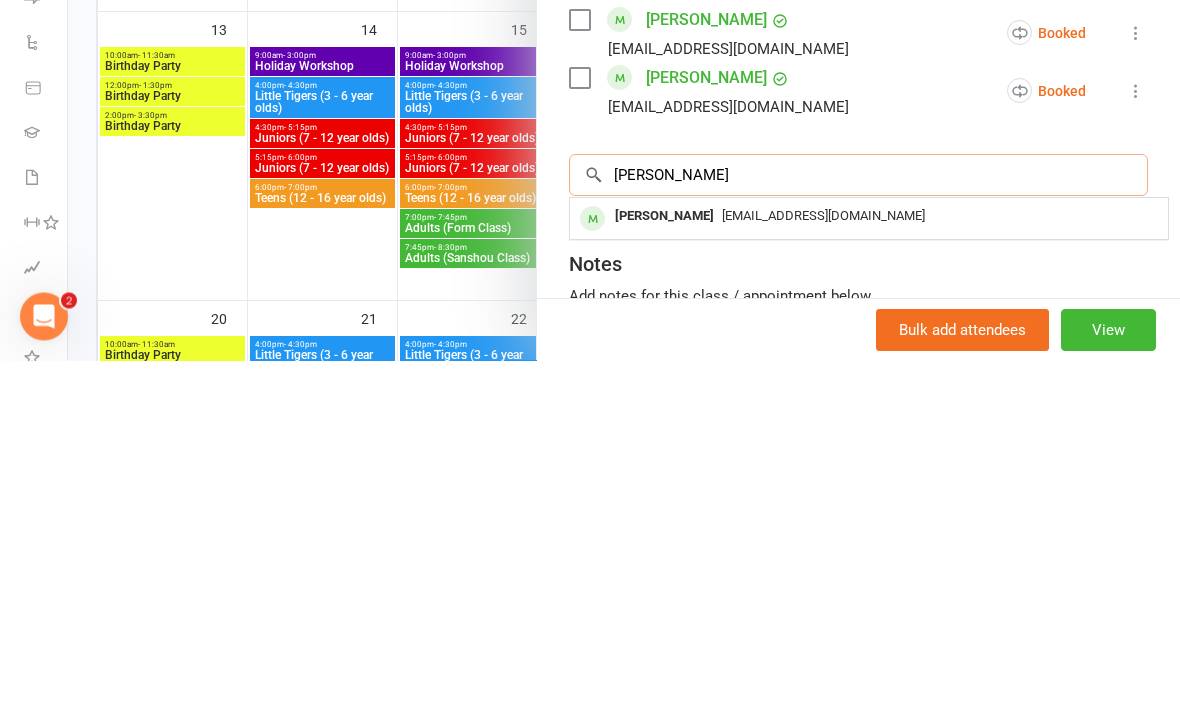 type on "[PERSON_NAME]" 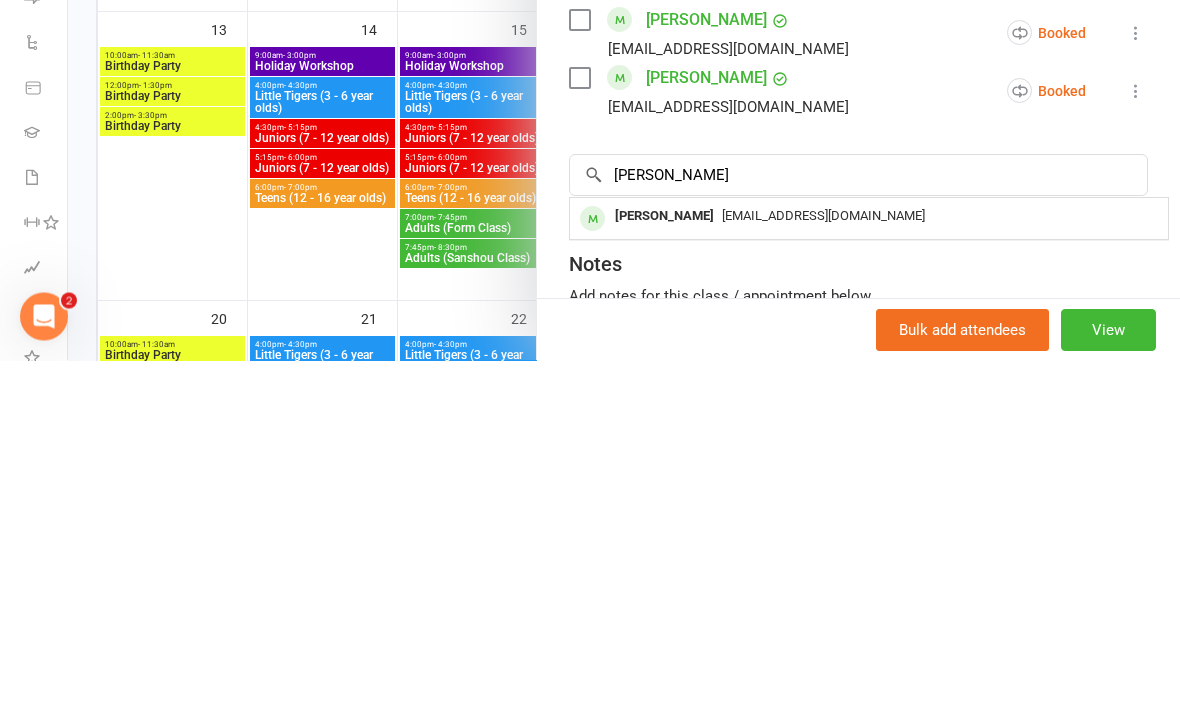 click on "[PERSON_NAME]" at bounding box center (664, 566) 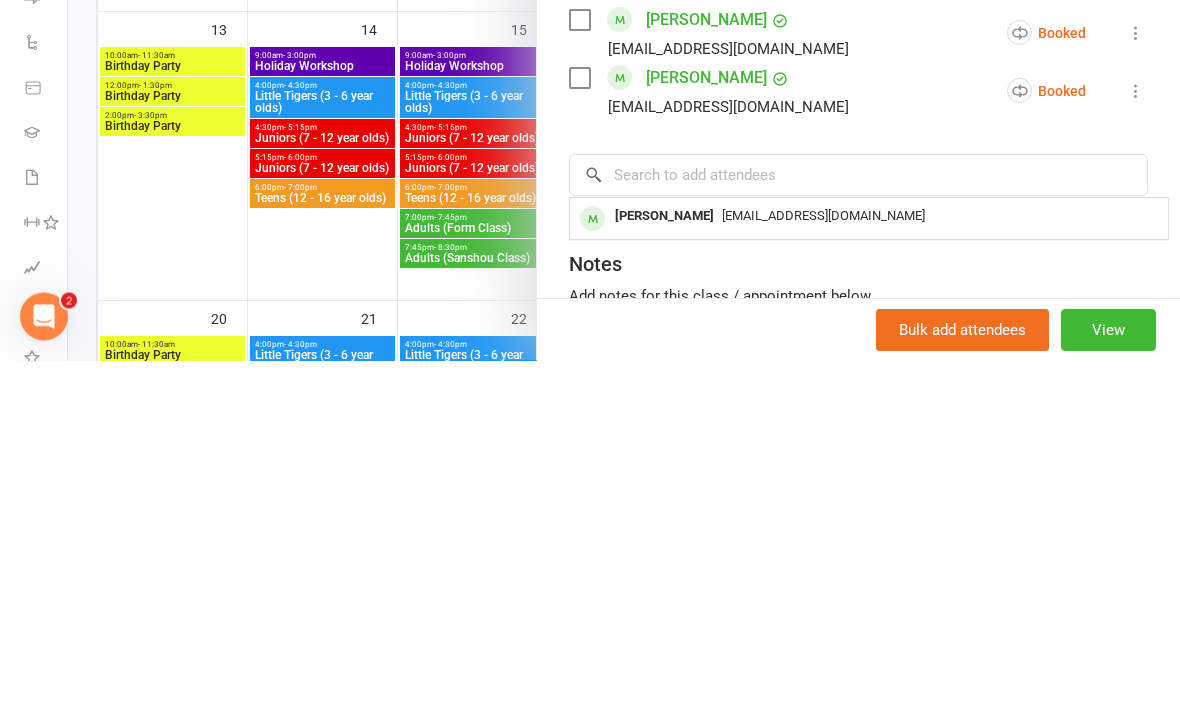 scroll, scrollTop: 993, scrollLeft: 0, axis: vertical 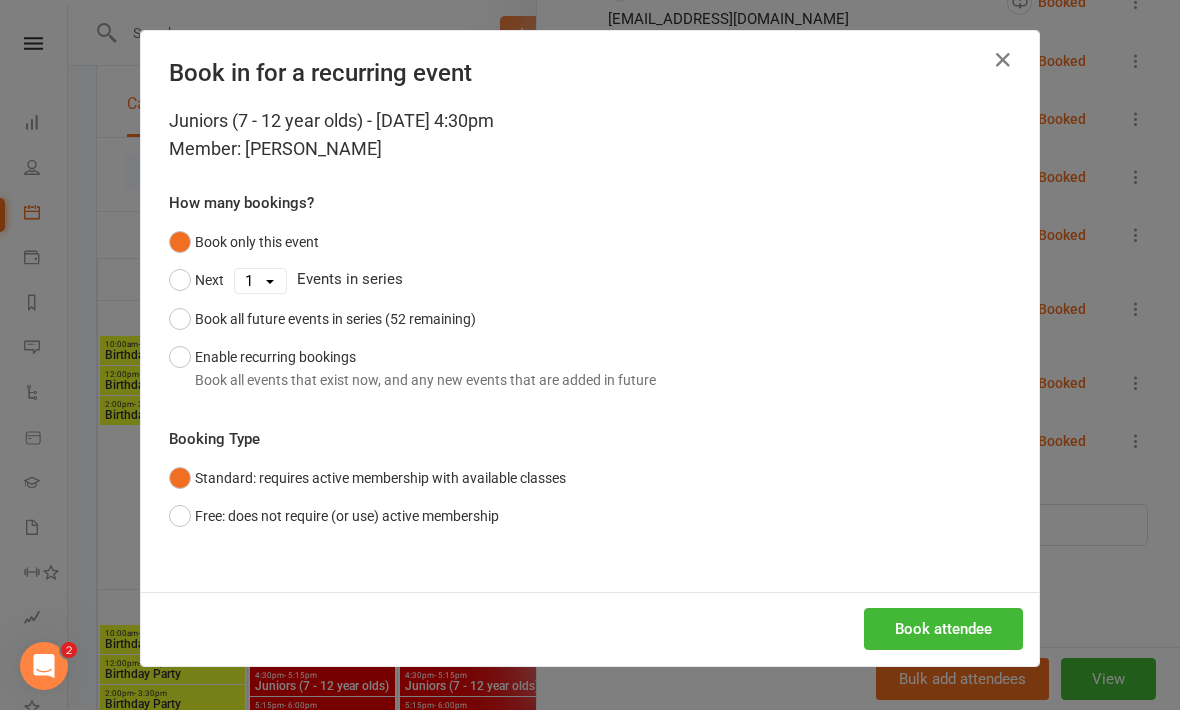 click on "Free: does not require (or use) active membership" at bounding box center (334, 516) 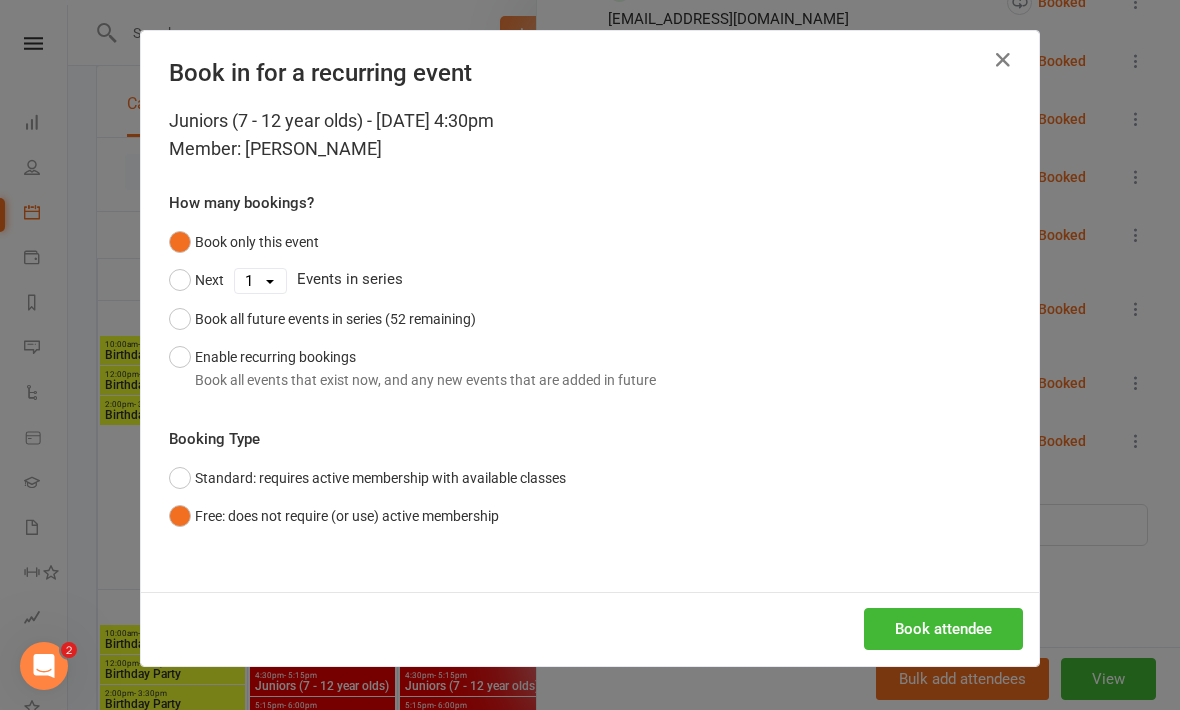 click on "Book attendee" at bounding box center [943, 629] 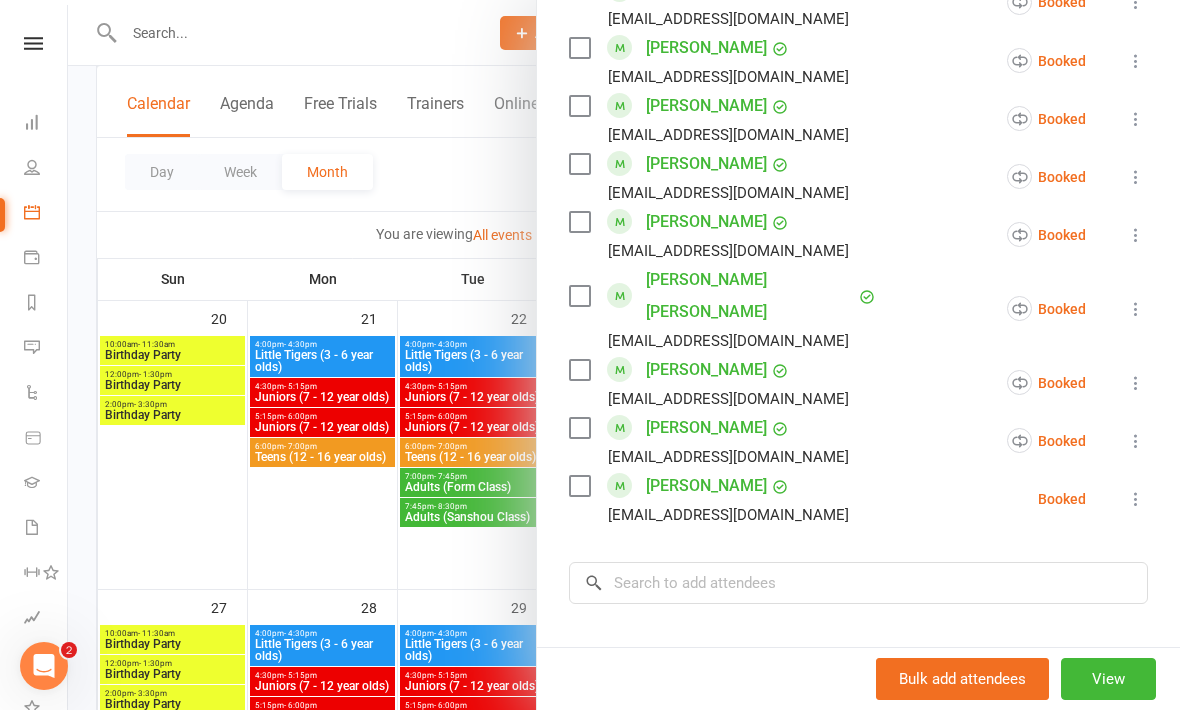 click at bounding box center (579, 486) 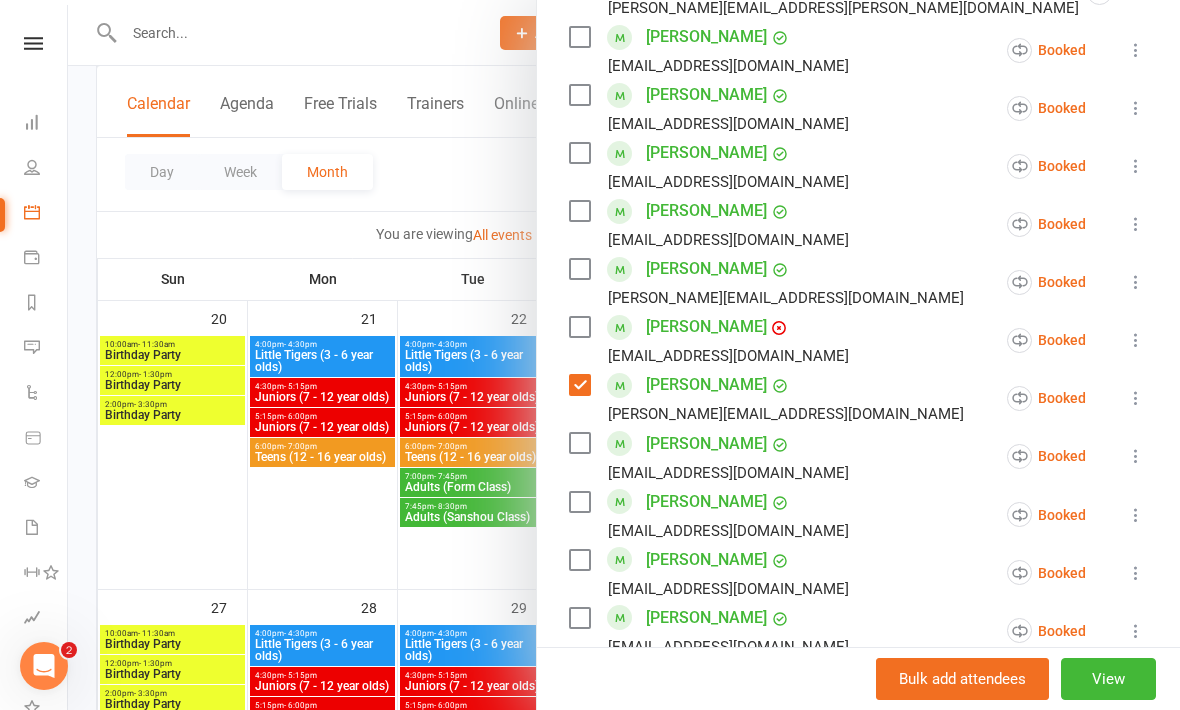 scroll, scrollTop: 819, scrollLeft: 0, axis: vertical 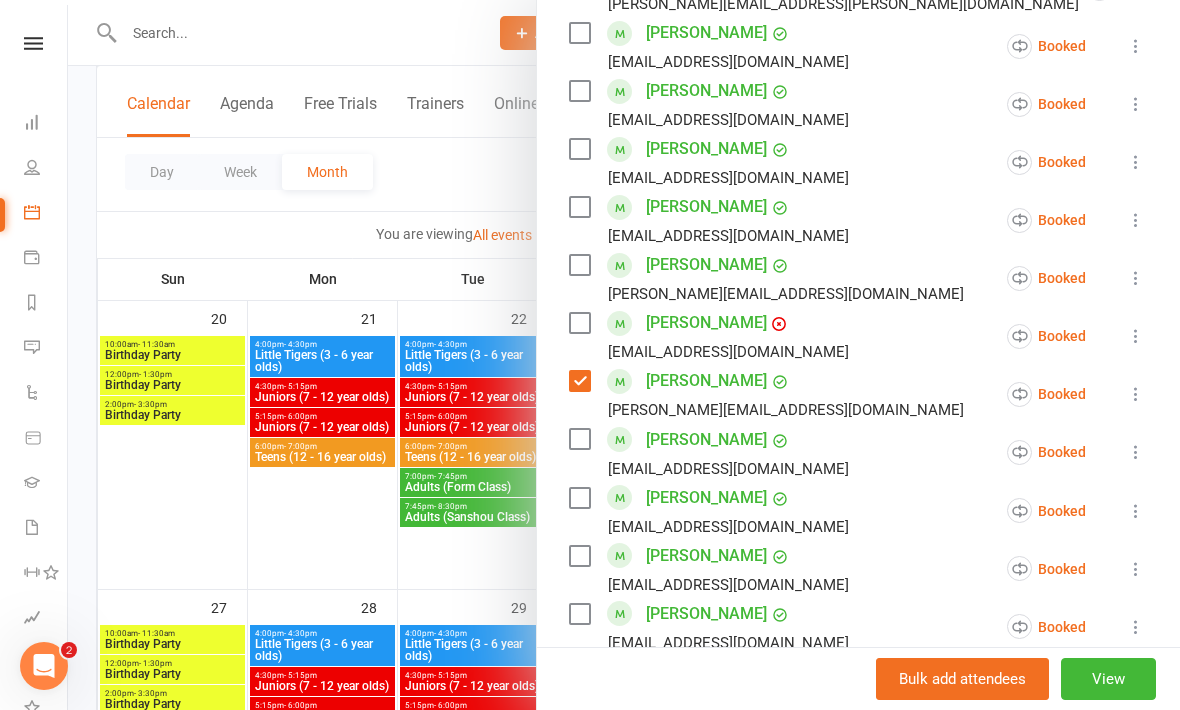click at bounding box center [579, 149] 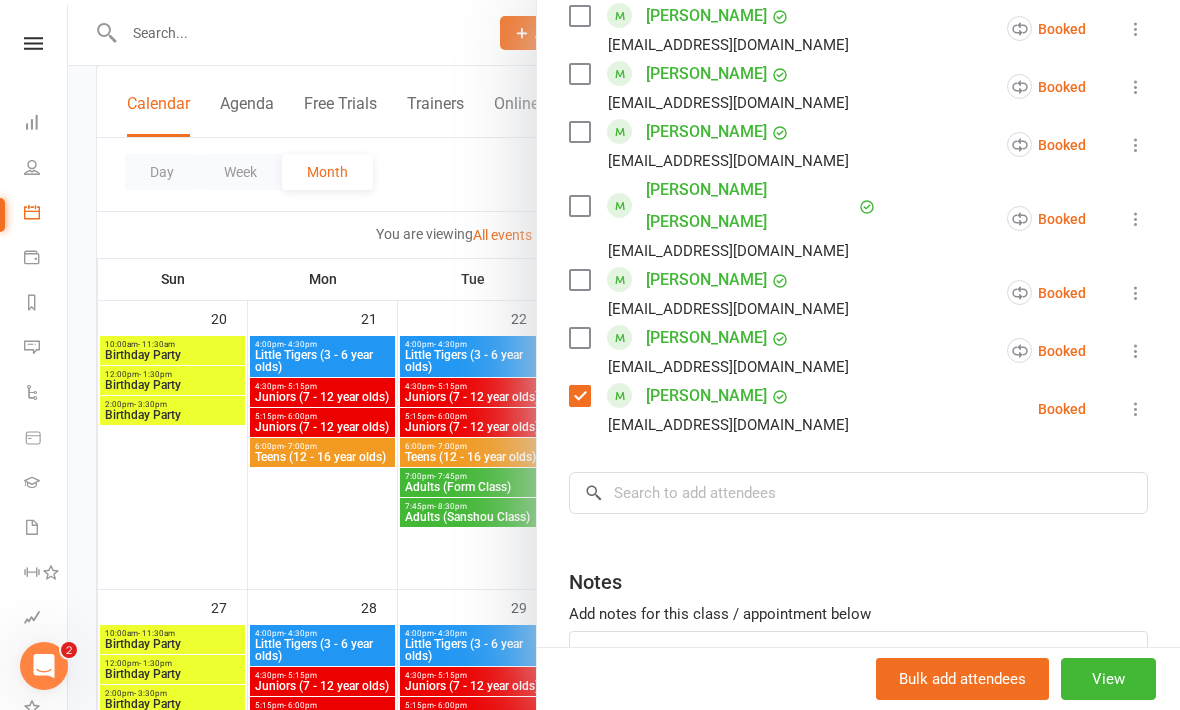 scroll, scrollTop: 1424, scrollLeft: 0, axis: vertical 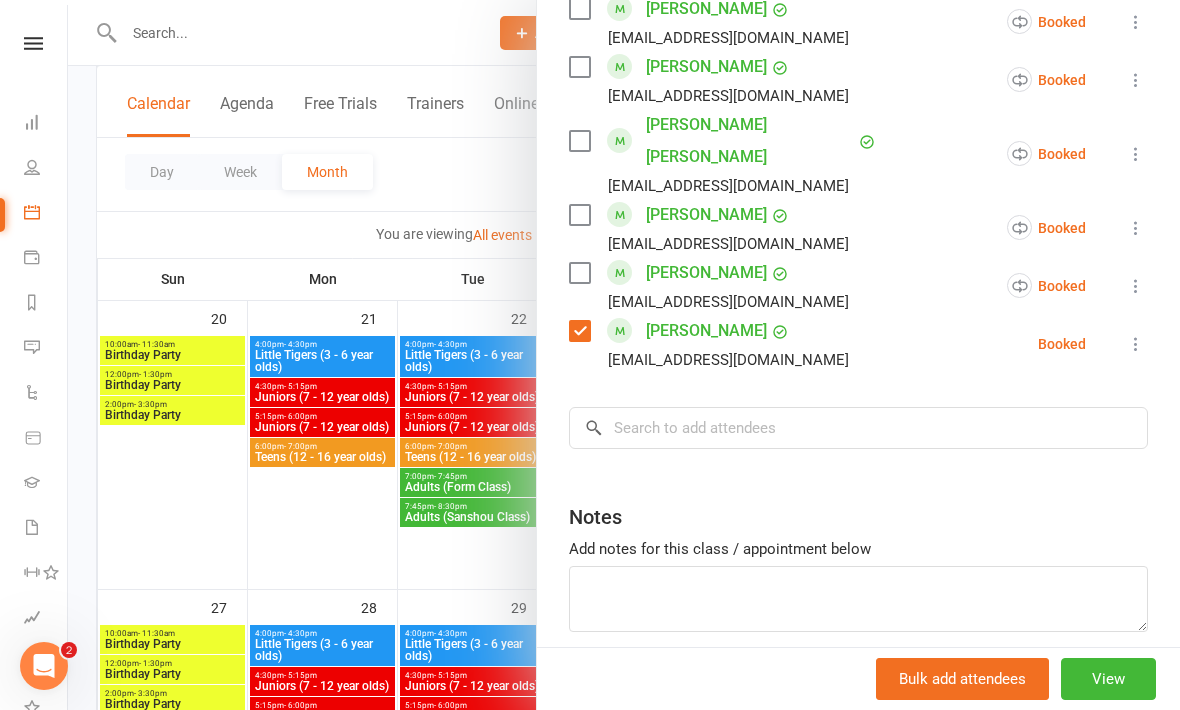 click at bounding box center (579, 273) 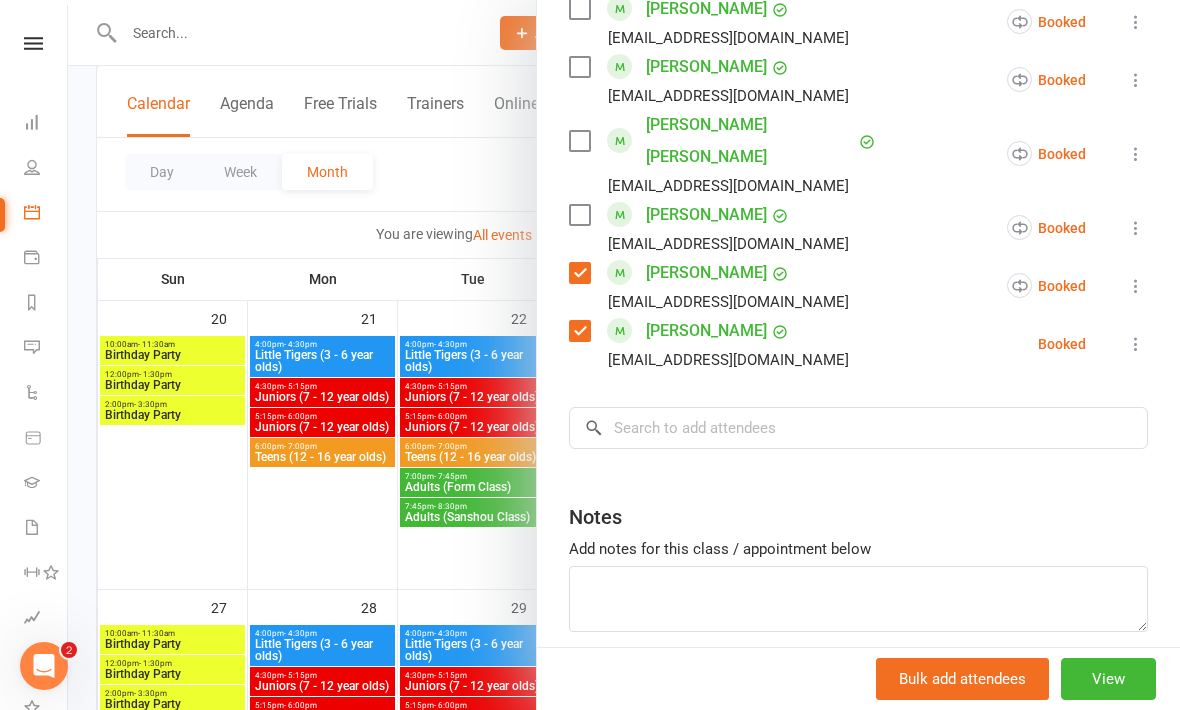 click at bounding box center [579, 215] 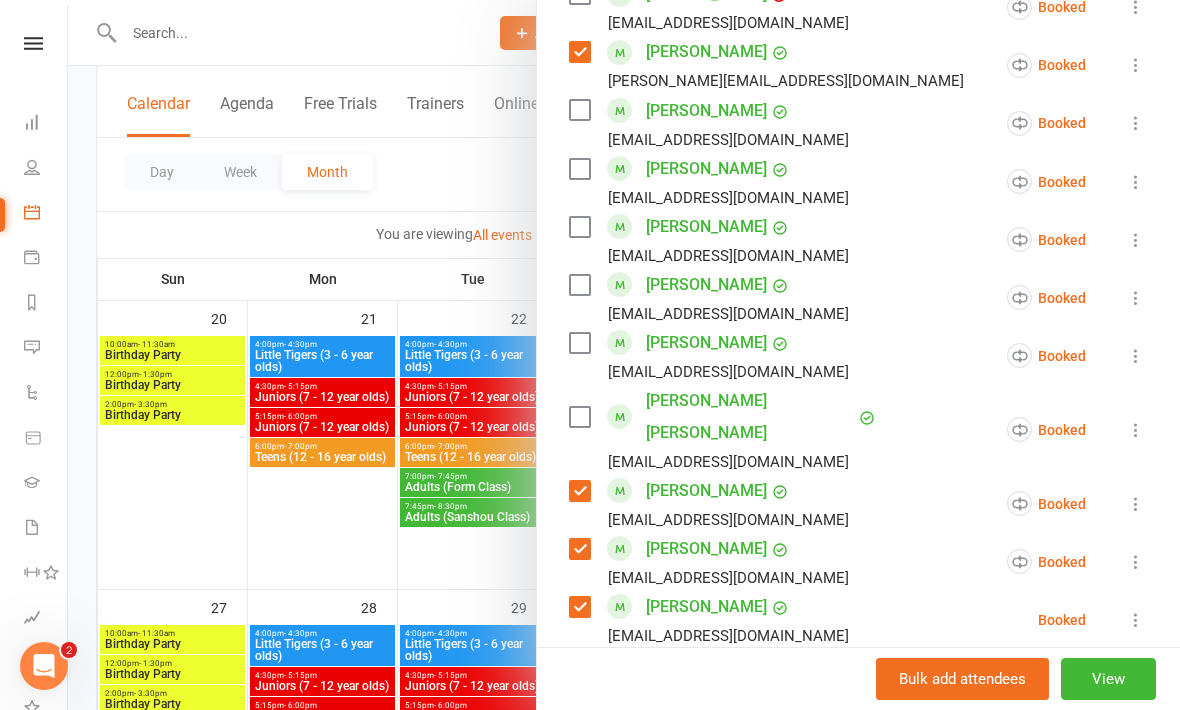scroll, scrollTop: 1147, scrollLeft: 0, axis: vertical 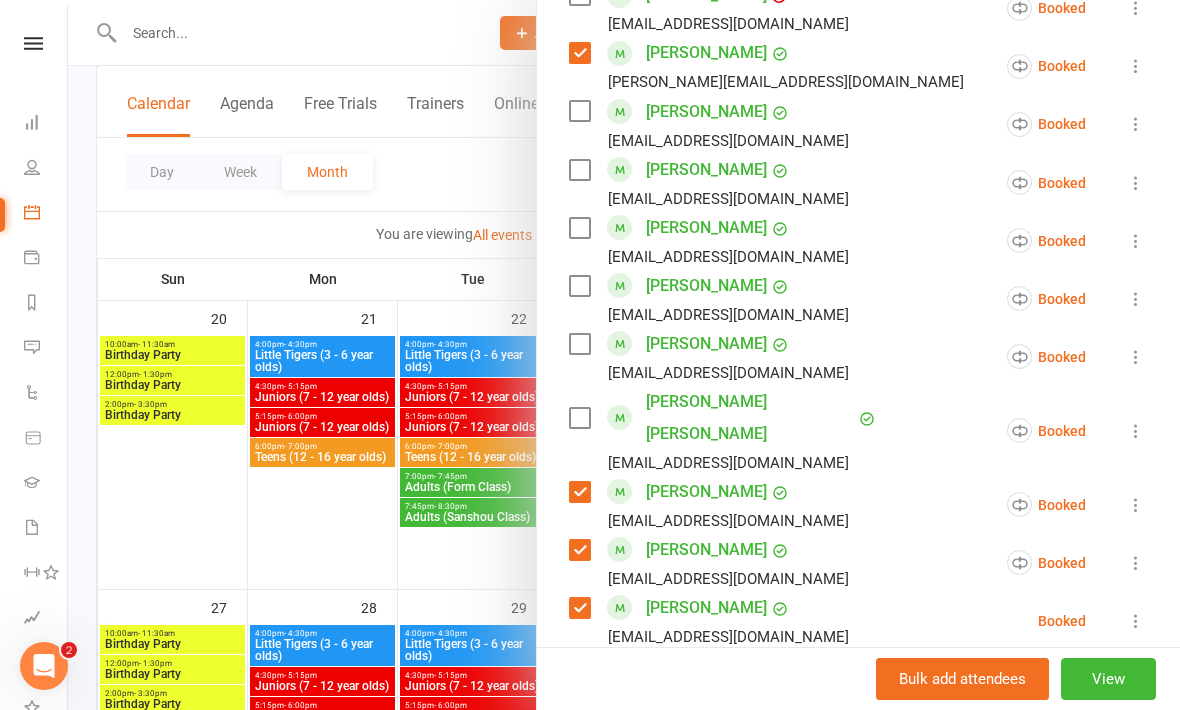 click at bounding box center (579, 418) 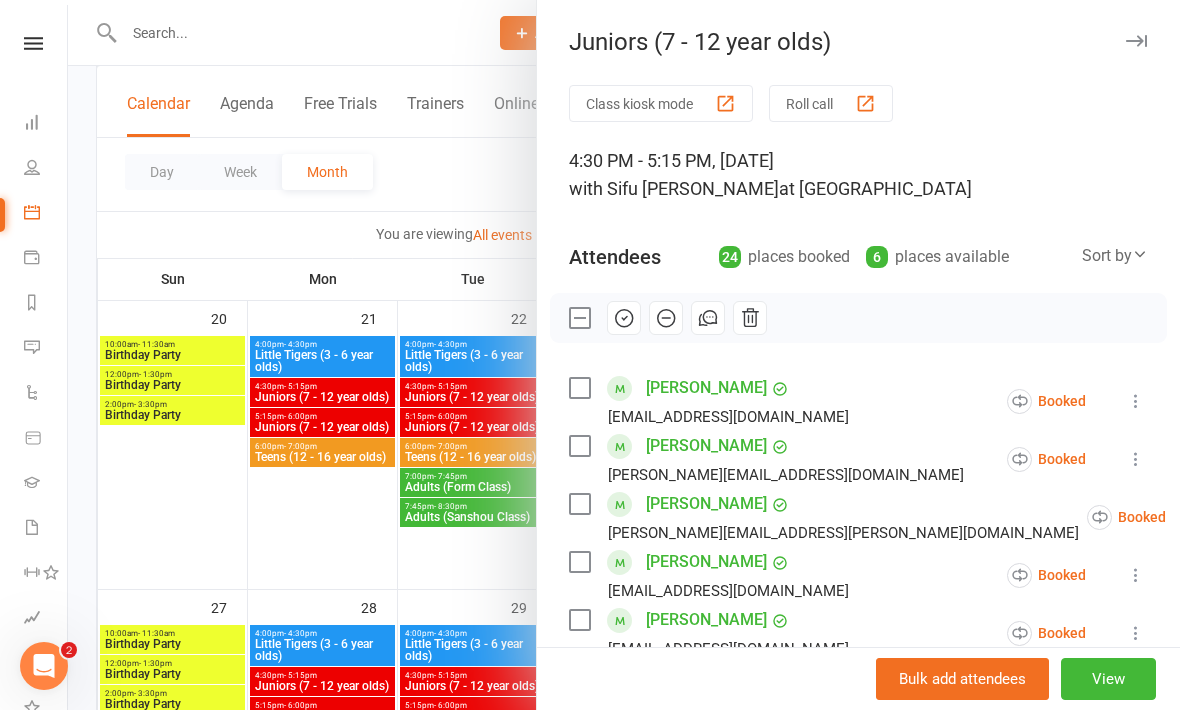 scroll, scrollTop: 0, scrollLeft: 0, axis: both 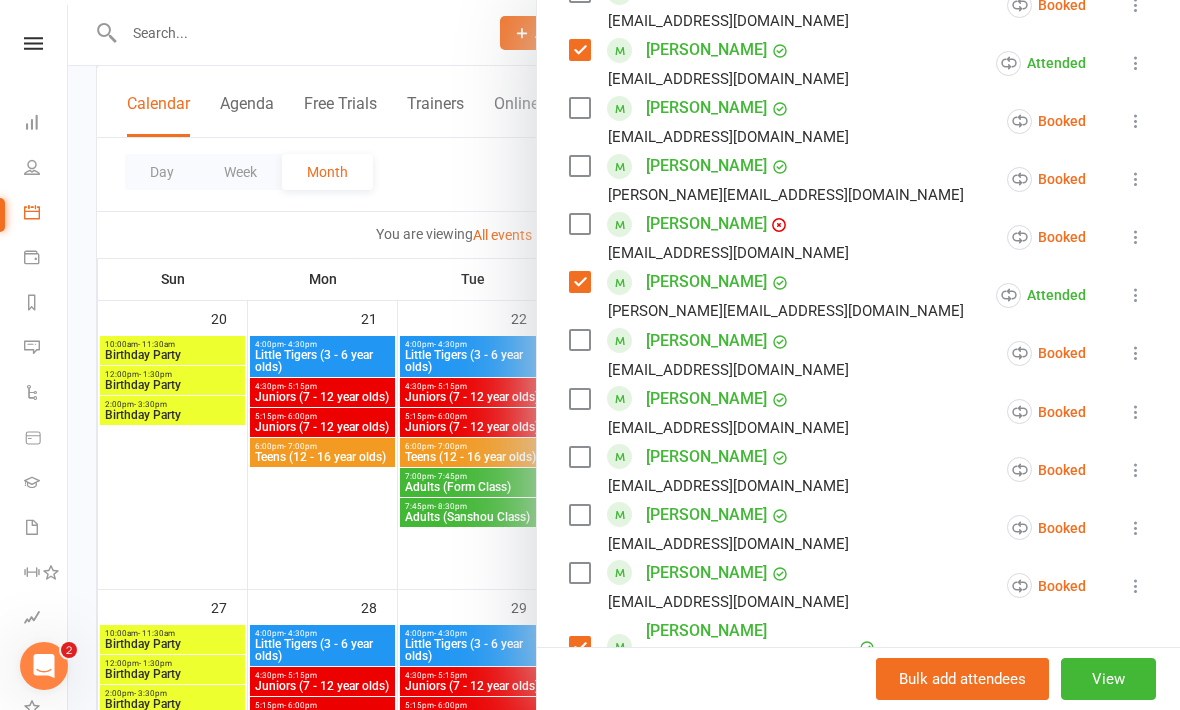 click at bounding box center (579, 399) 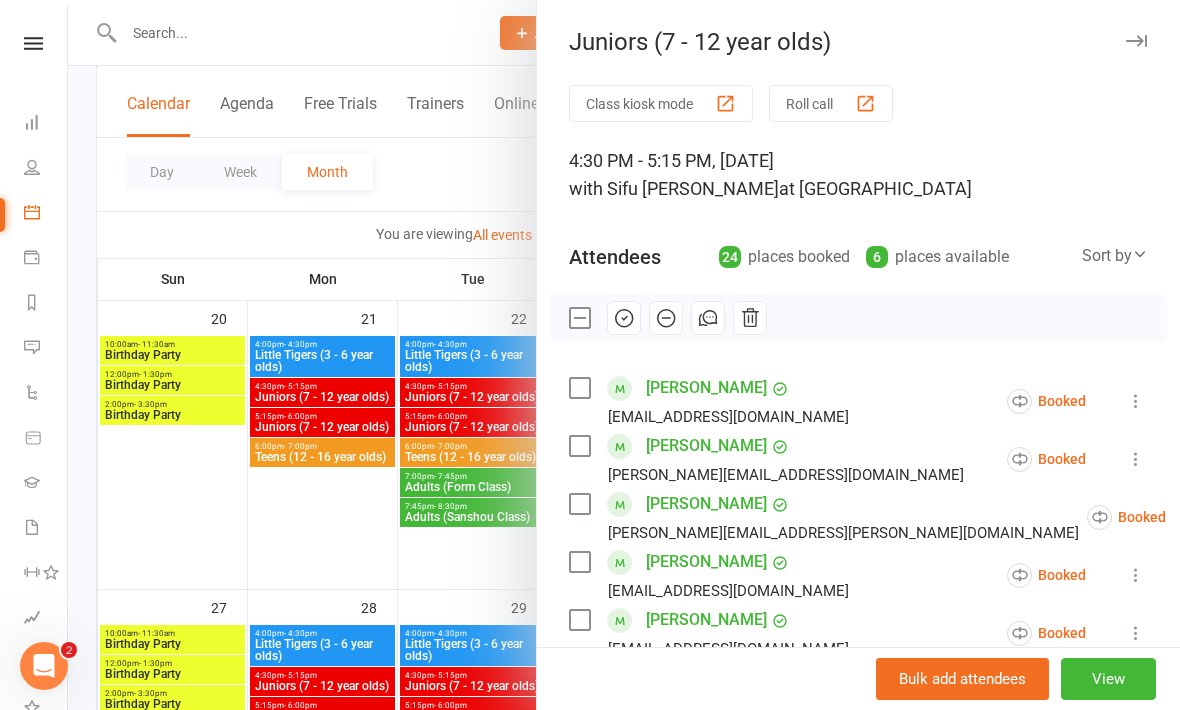 scroll, scrollTop: 0, scrollLeft: 0, axis: both 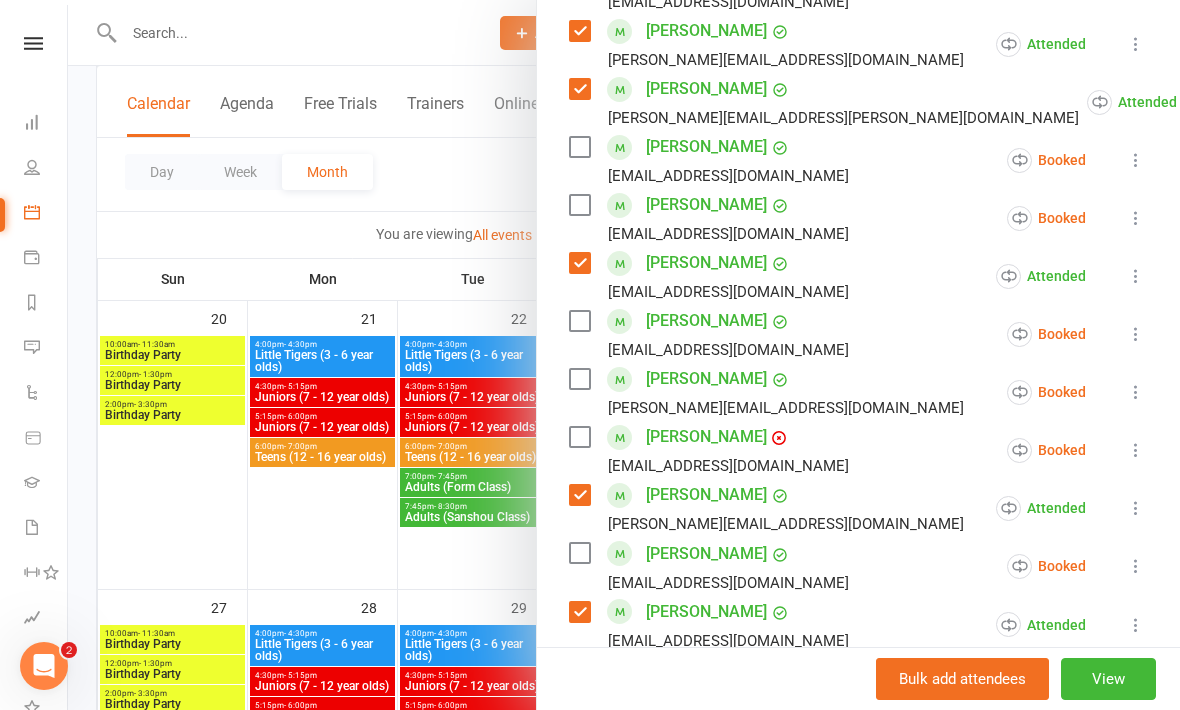 click at bounding box center (579, 437) 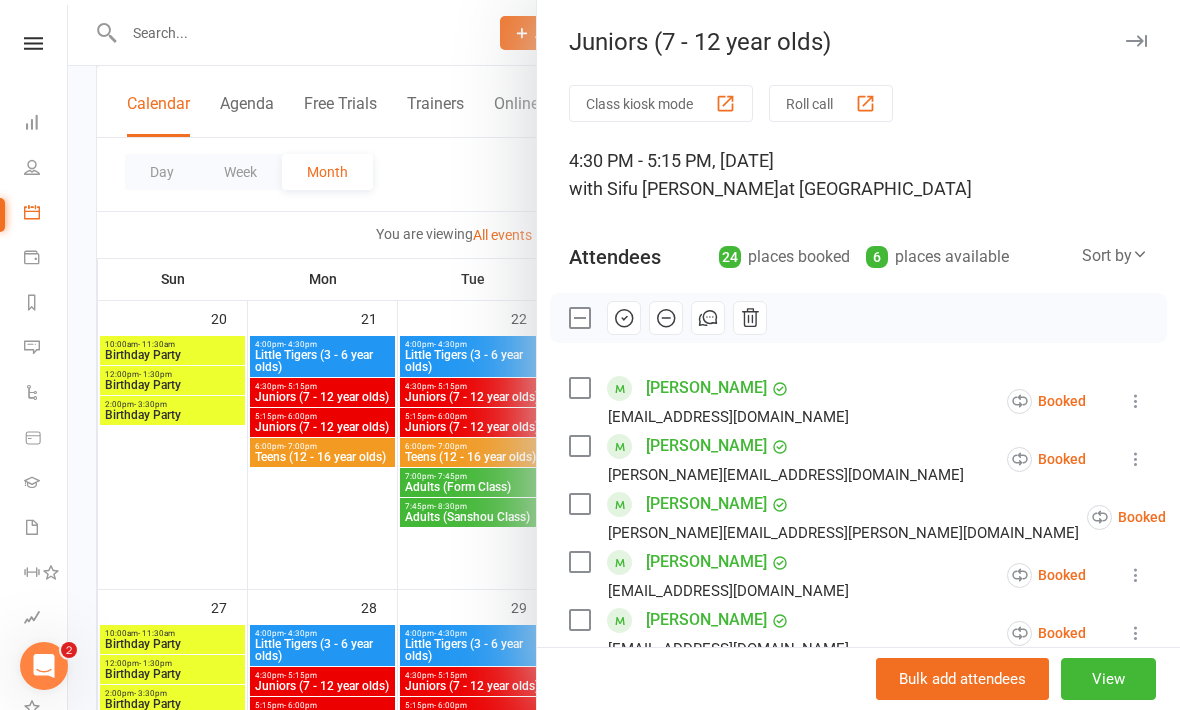 scroll, scrollTop: 0, scrollLeft: 0, axis: both 